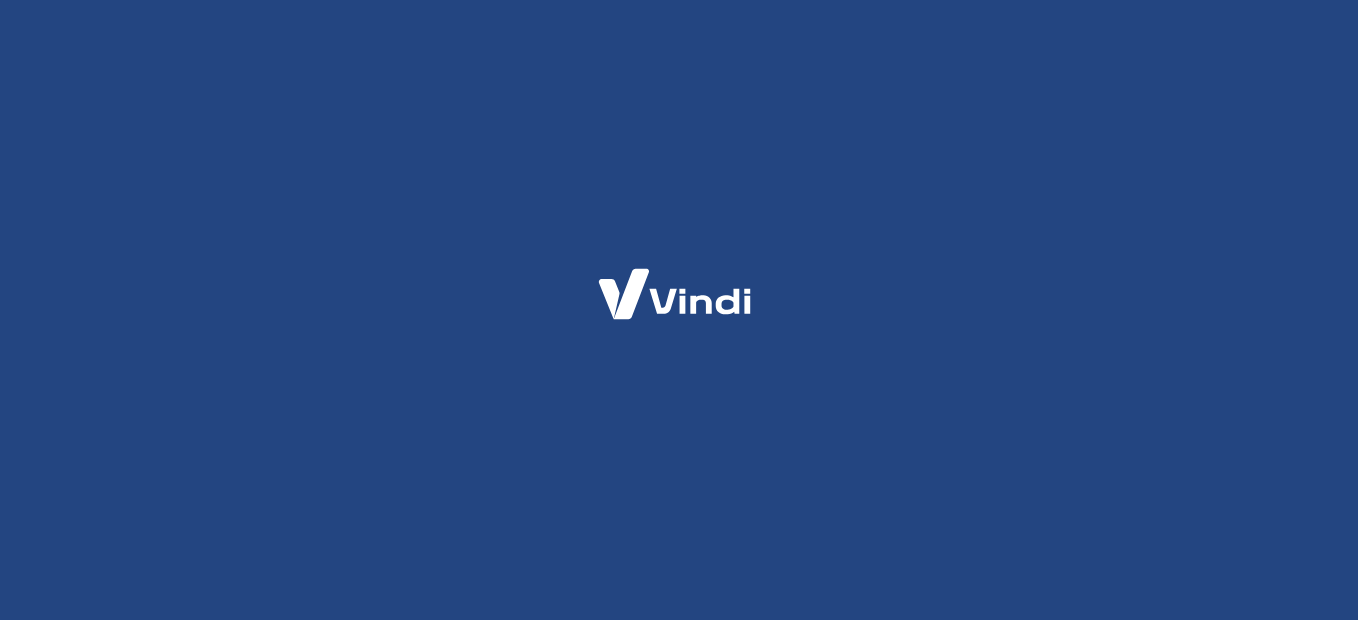 scroll, scrollTop: 0, scrollLeft: 0, axis: both 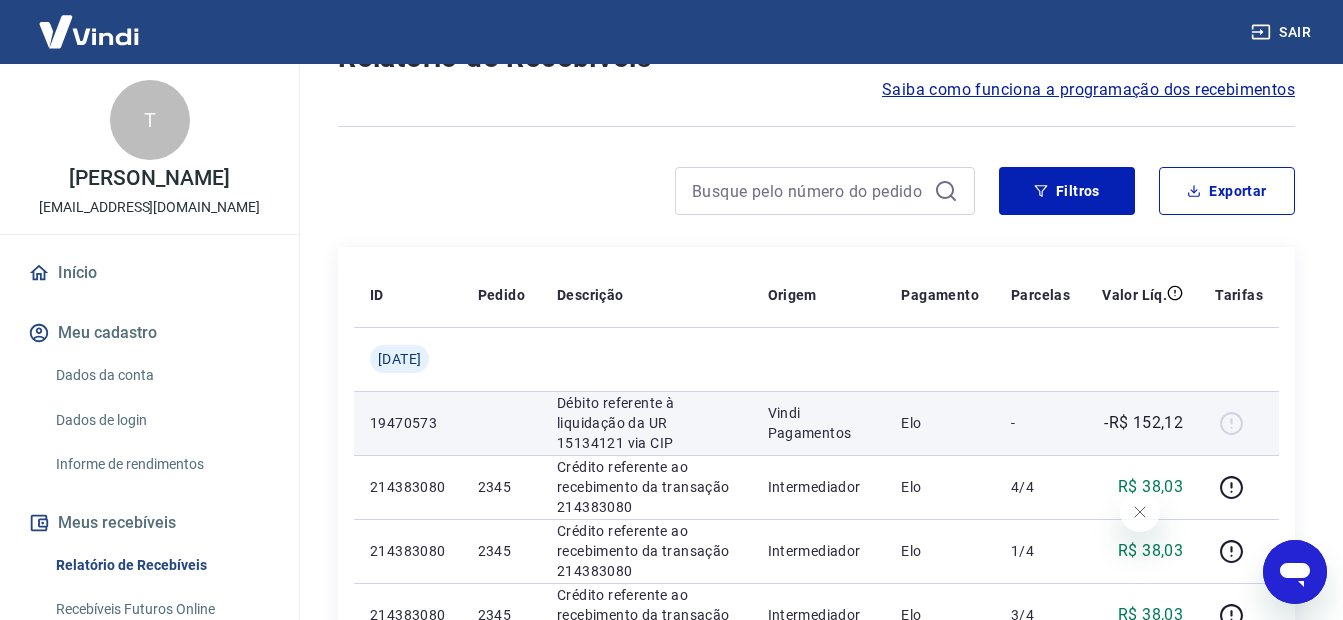 click on "Débito referente à liquidação da UR 15134121 via CIP" at bounding box center [646, 423] 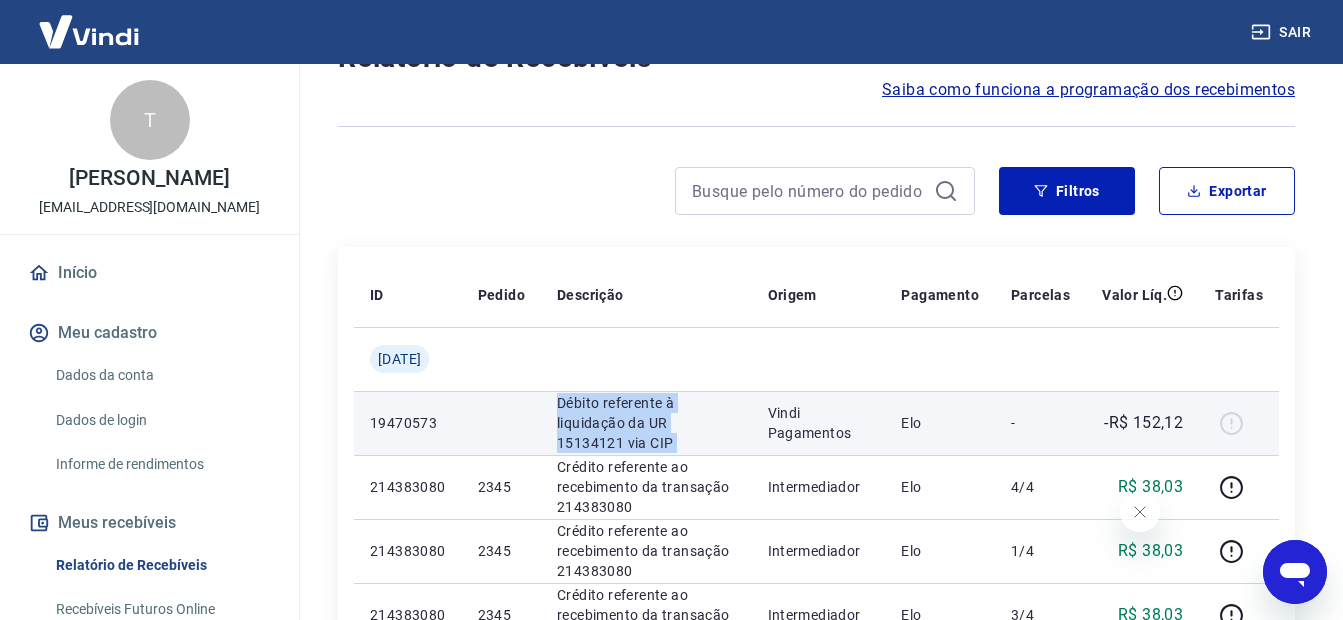 click on "Débito referente à liquidação da UR 15134121 via CIP" at bounding box center [646, 423] 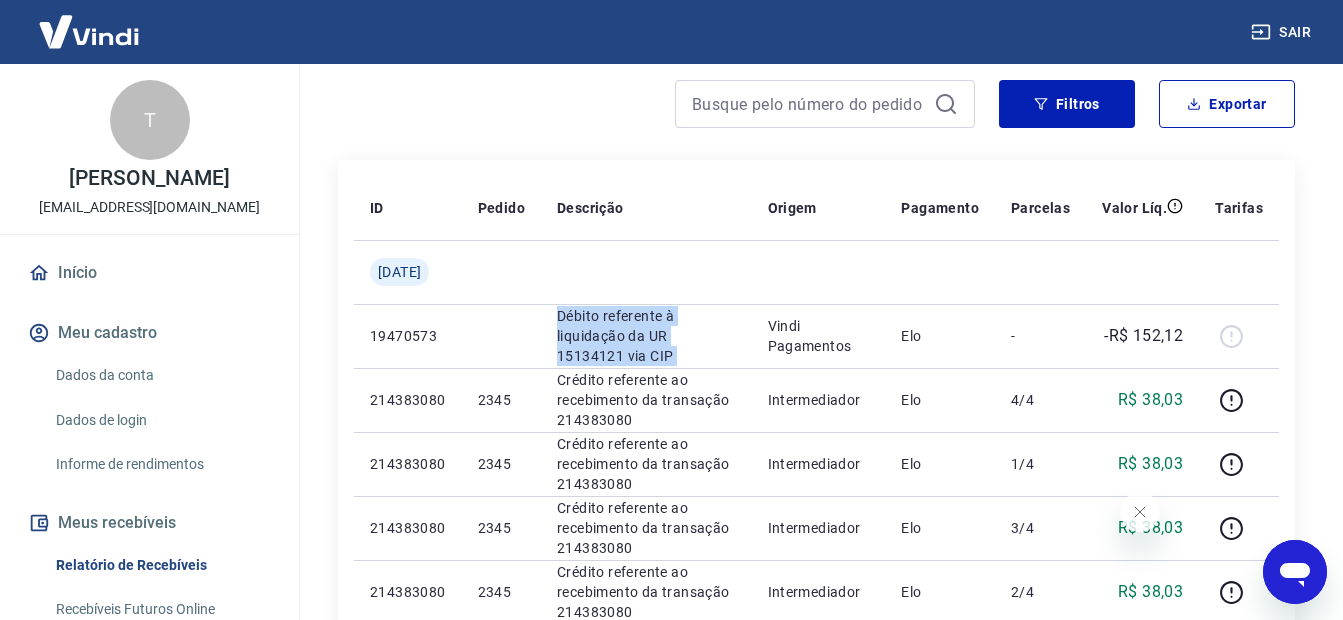 scroll, scrollTop: 200, scrollLeft: 0, axis: vertical 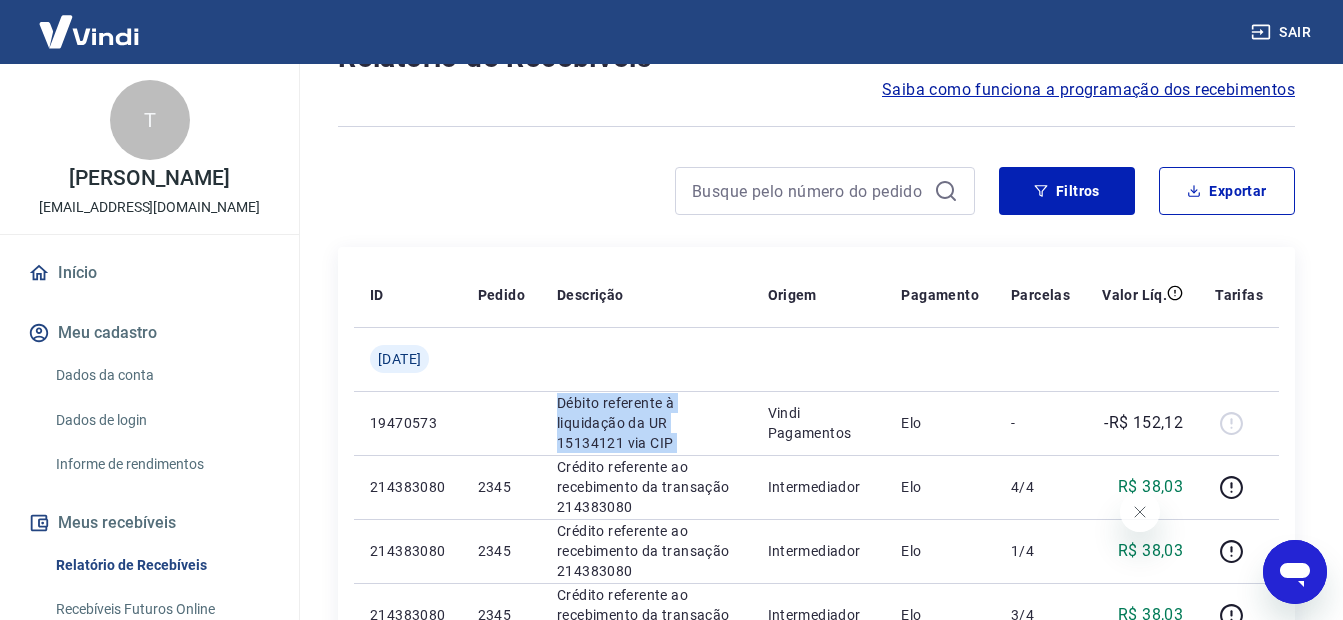 click on "Meu cadastro" at bounding box center (149, 333) 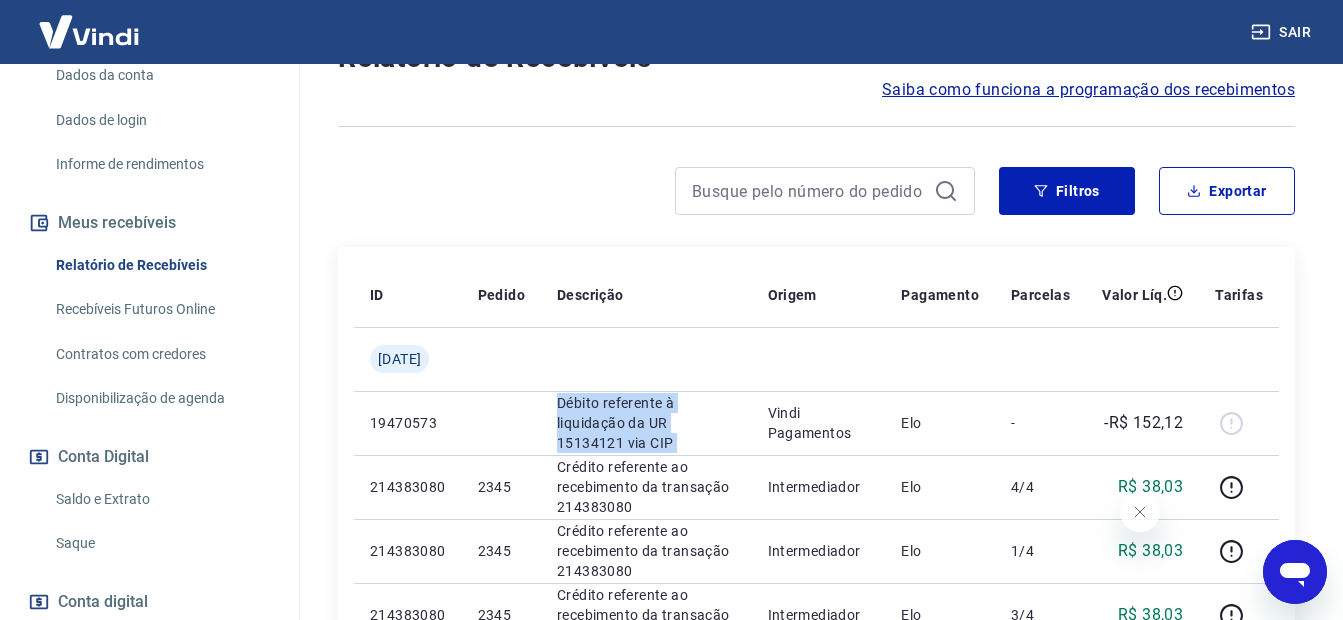 scroll, scrollTop: 445, scrollLeft: 0, axis: vertical 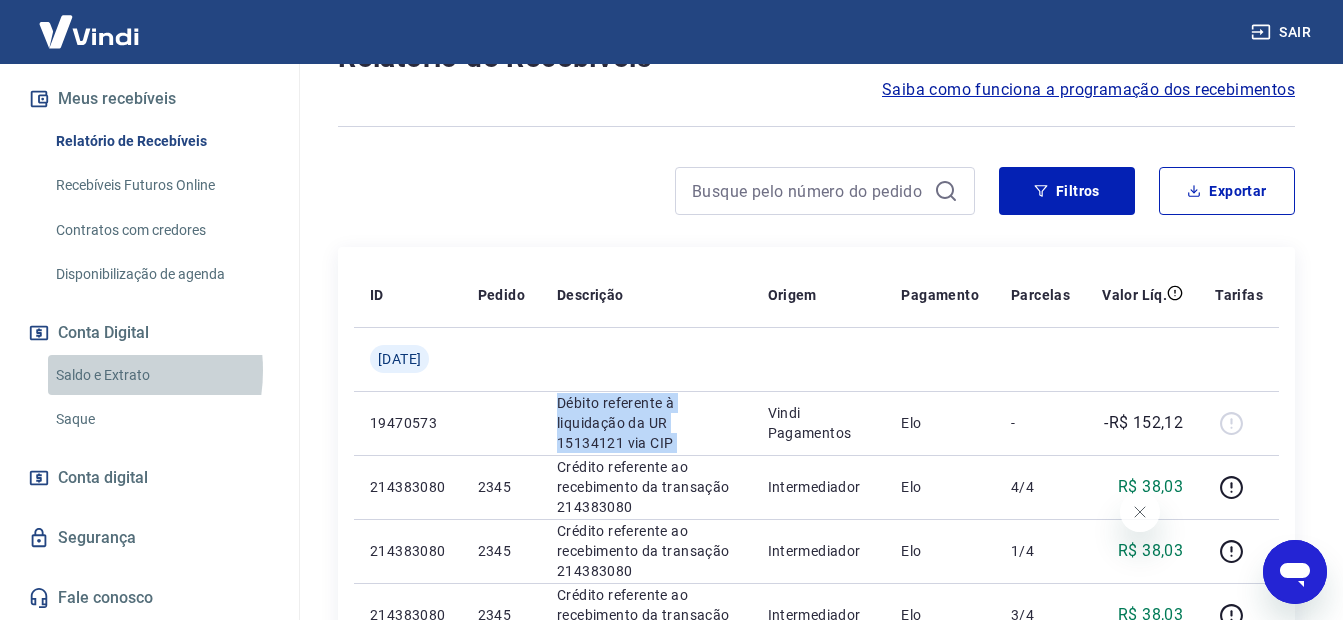 click on "Saldo e Extrato" at bounding box center [161, 375] 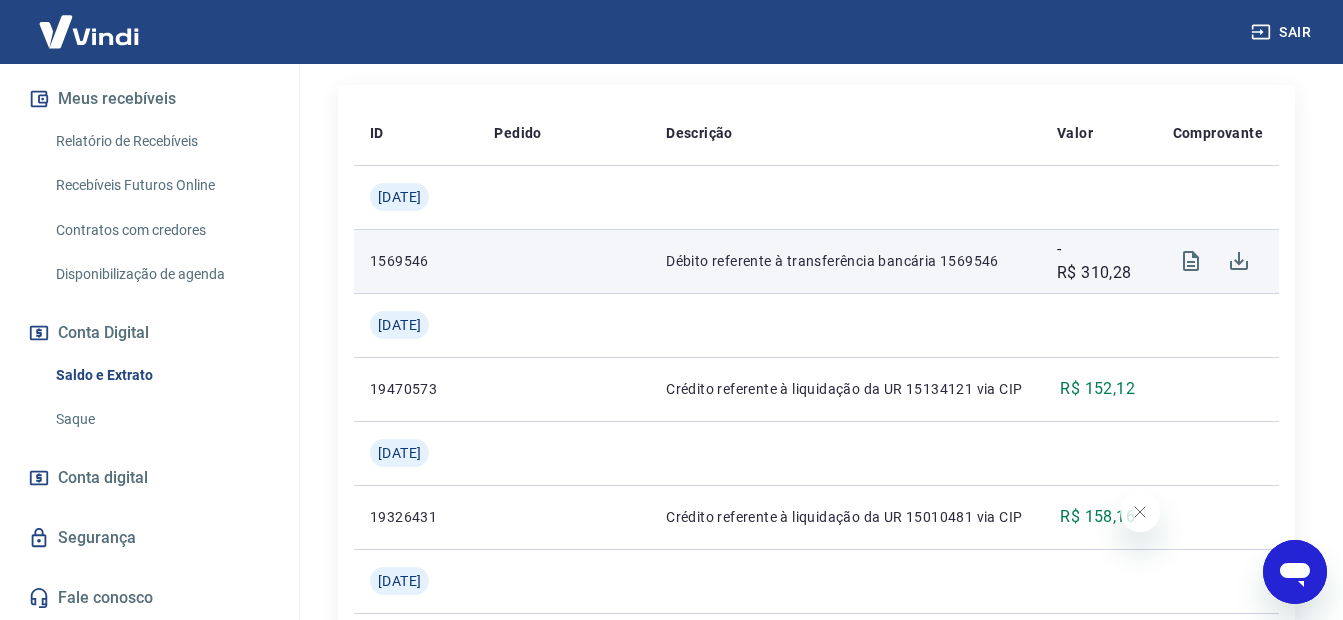 scroll, scrollTop: 500, scrollLeft: 0, axis: vertical 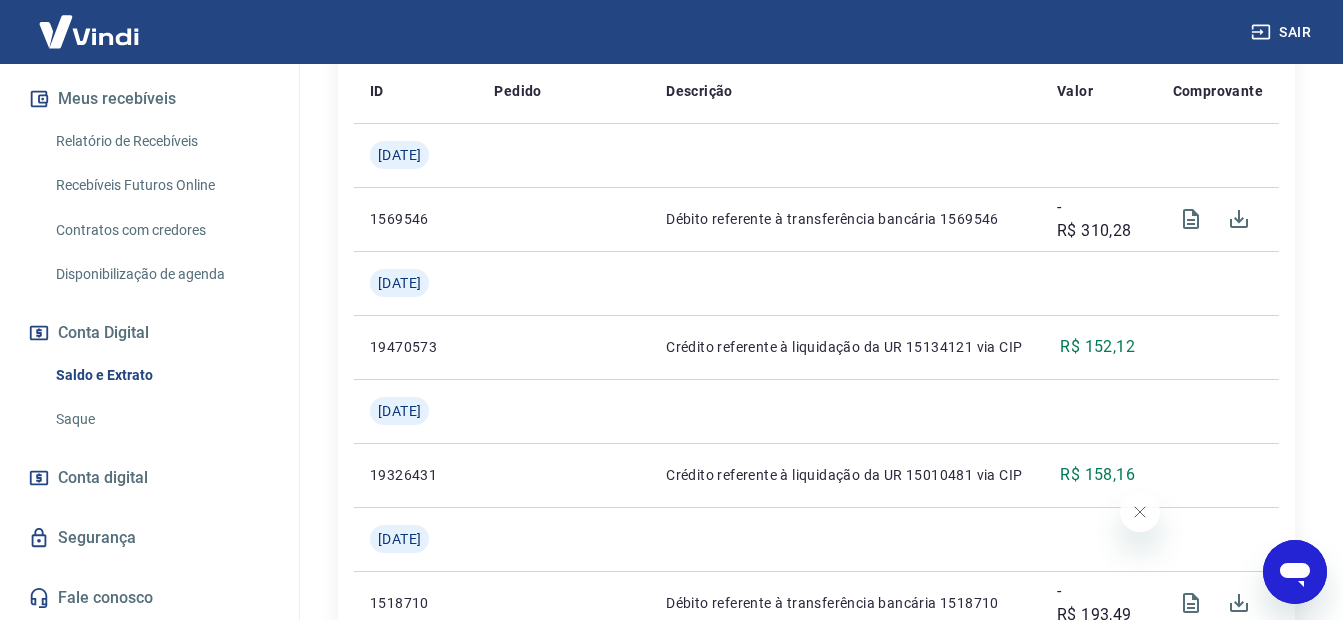 click on "Saque" at bounding box center [161, 419] 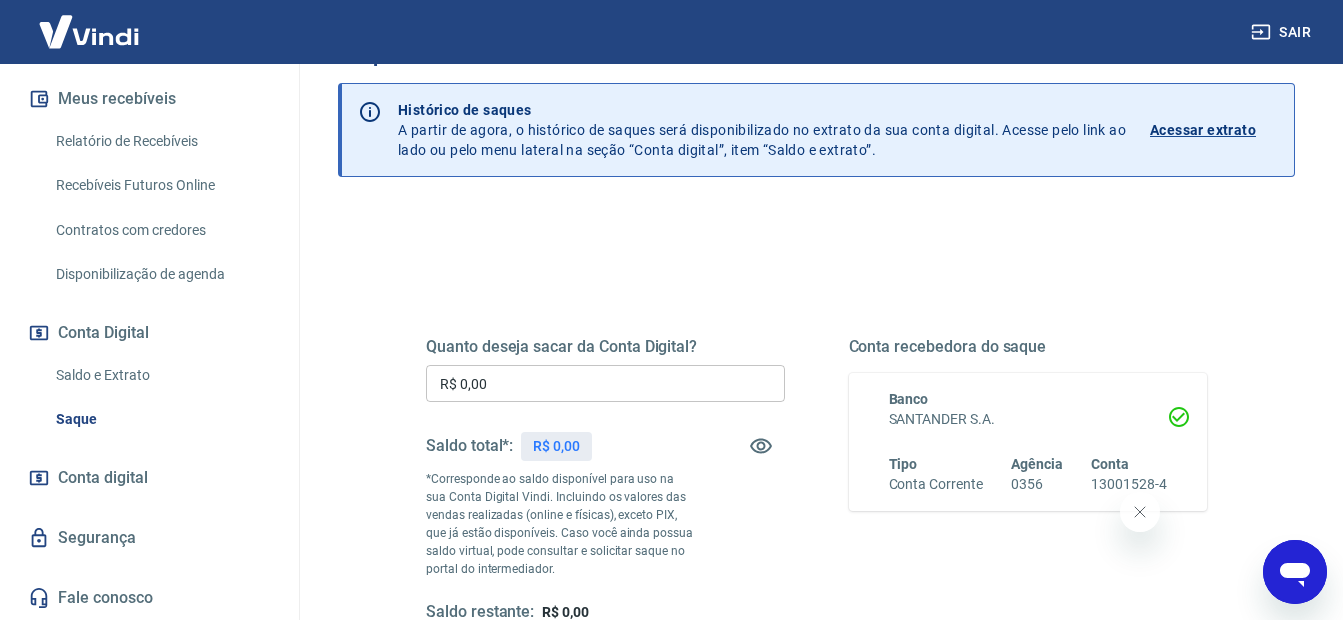 scroll, scrollTop: 100, scrollLeft: 0, axis: vertical 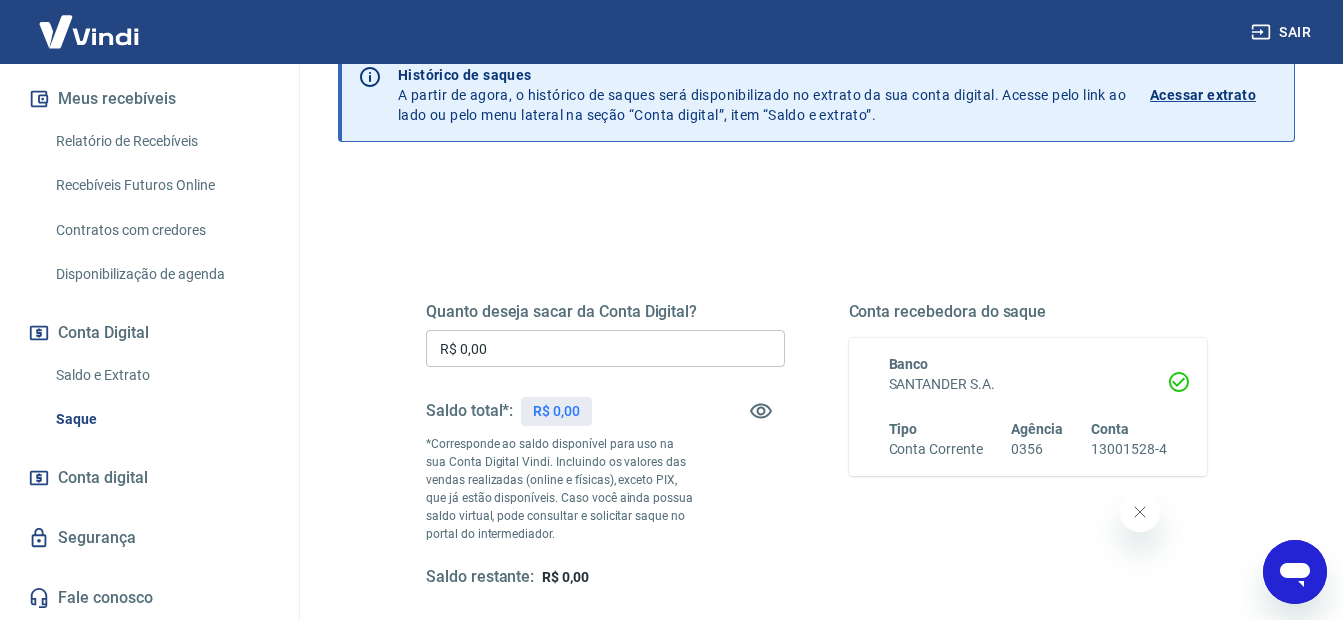 click on "Conta digital" at bounding box center (103, 478) 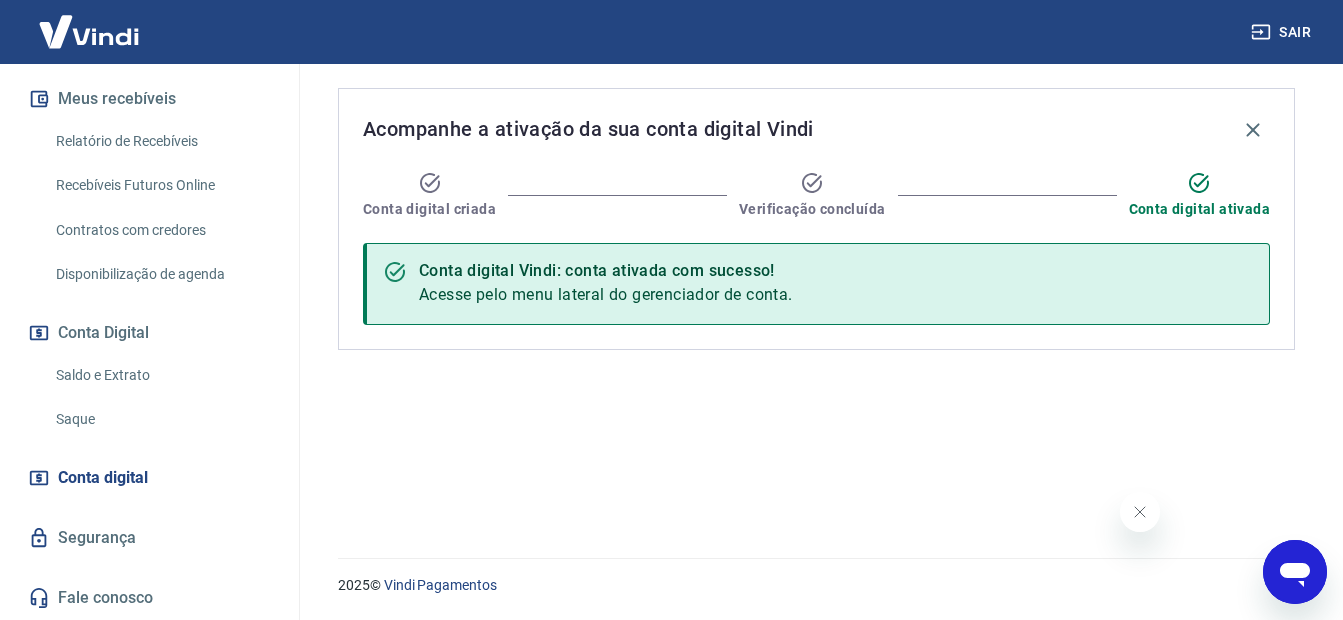 scroll, scrollTop: 0, scrollLeft: 0, axis: both 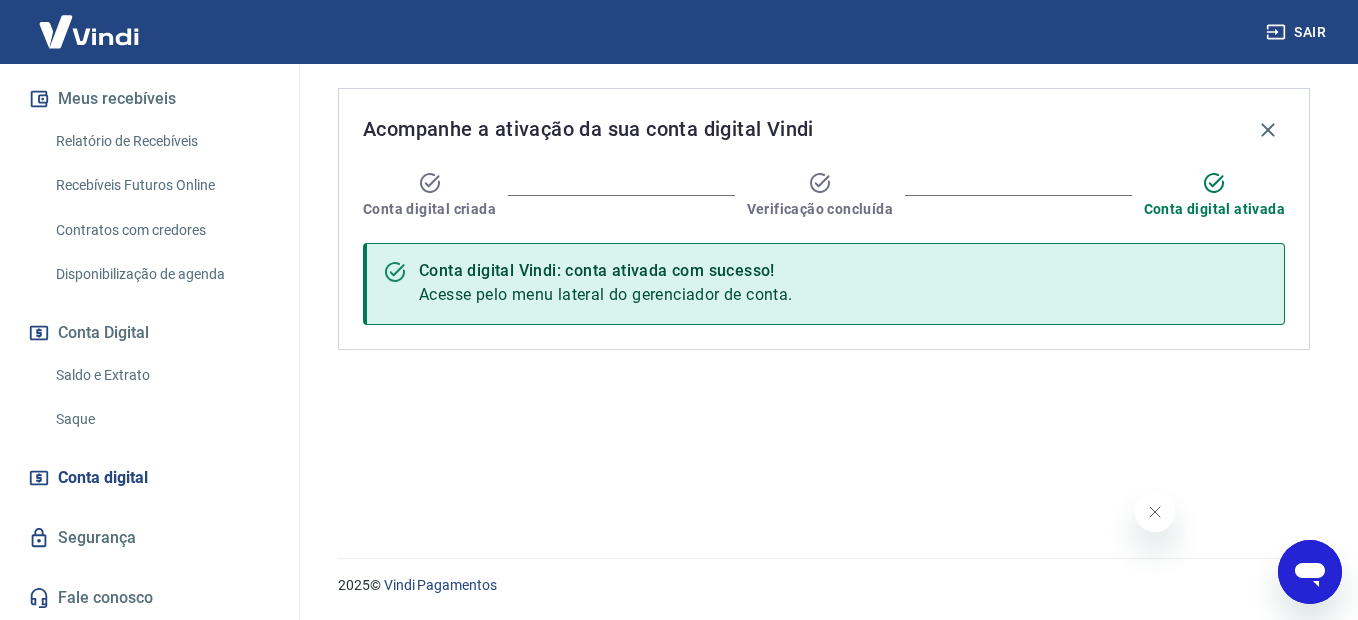 click on "Conta digital Vindi: conta ativada com sucesso!" at bounding box center (606, 271) 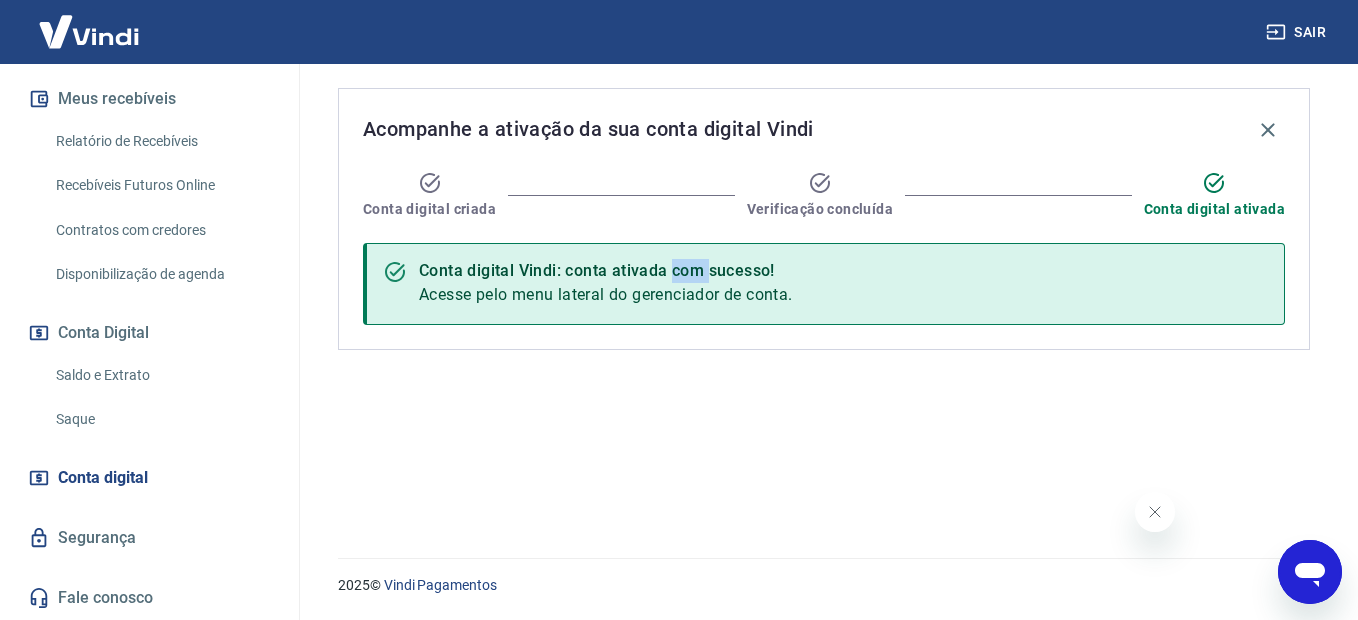 click on "Conta digital Vindi: conta ativada com sucesso!" at bounding box center [606, 271] 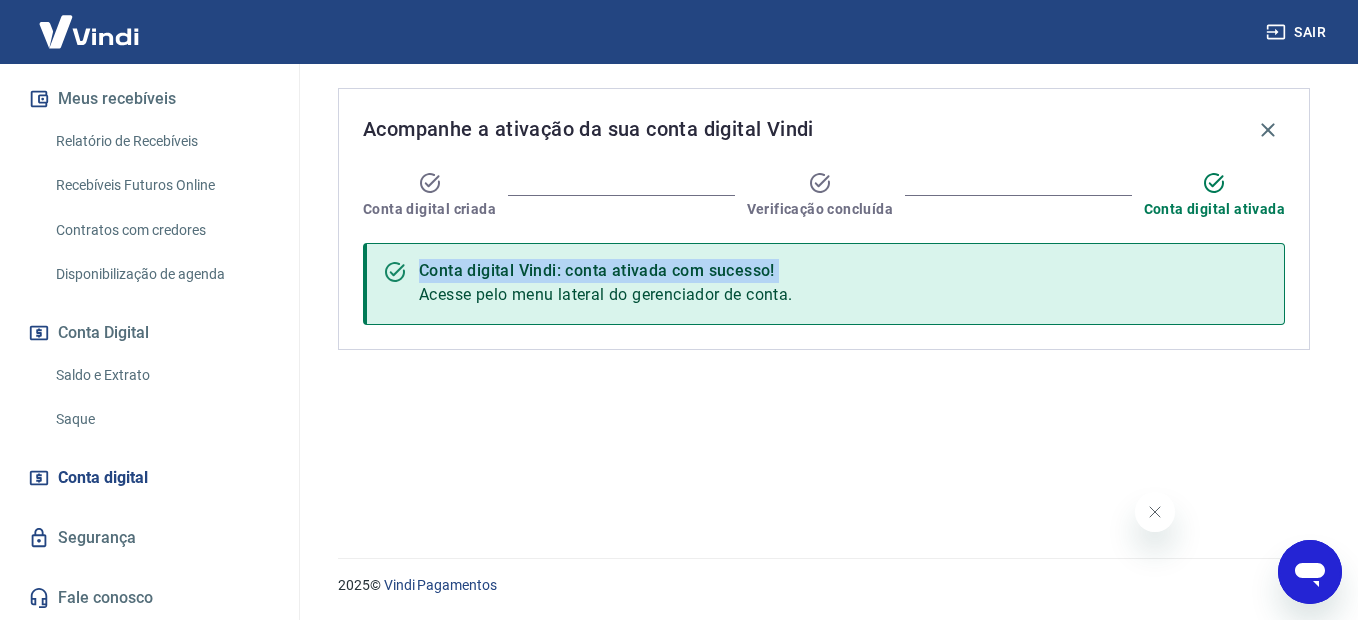 click on "Conta digital Vindi: conta ativada com sucesso!" at bounding box center (606, 271) 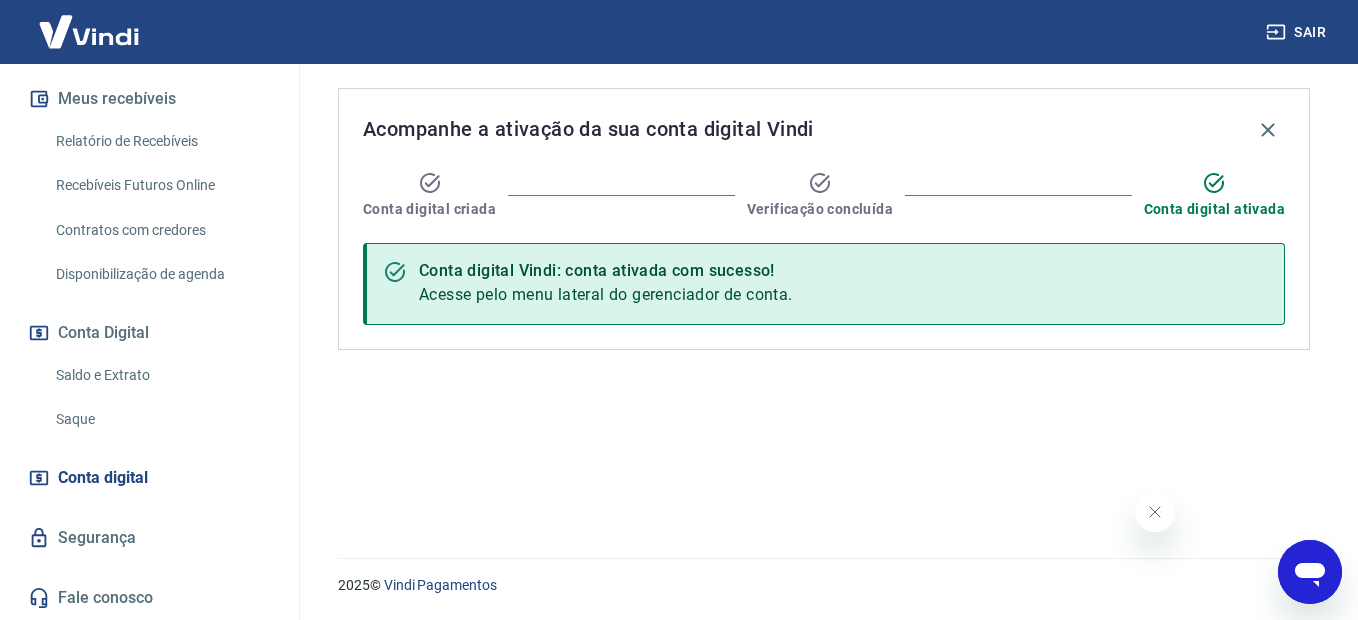 drag, startPoint x: 674, startPoint y: 265, endPoint x: 678, endPoint y: 295, distance: 30.265491 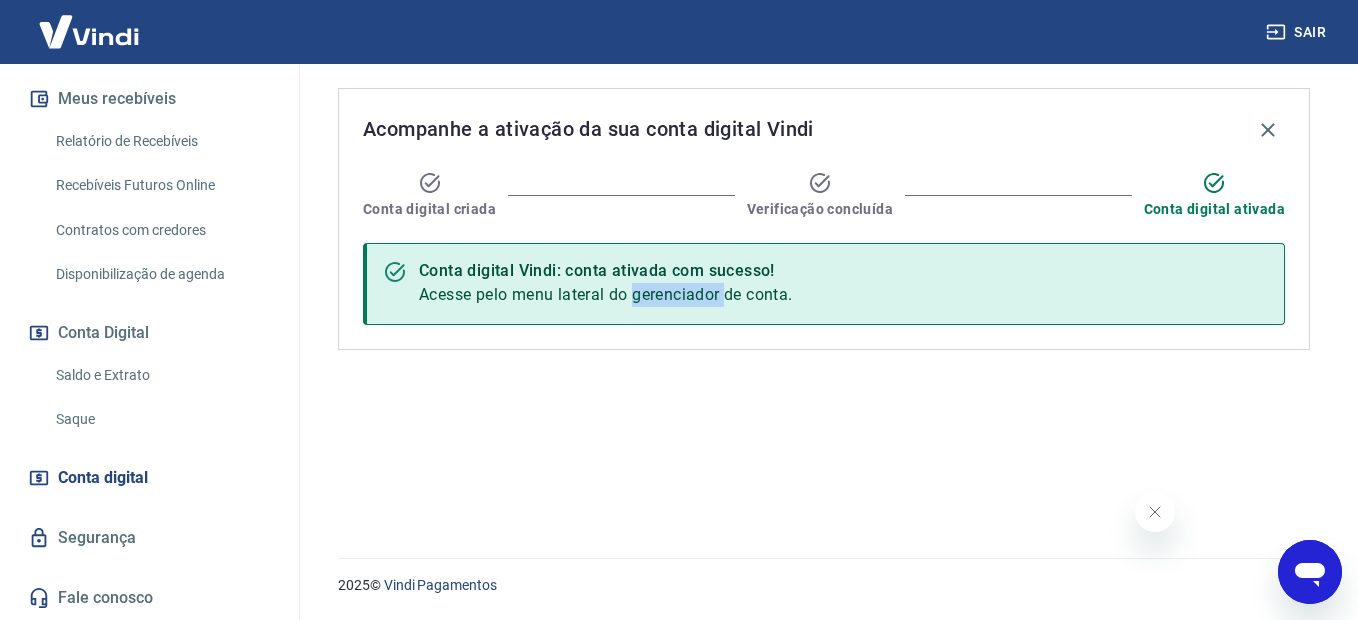 click on "Acesse pelo menu lateral do gerenciador de conta." at bounding box center [606, 294] 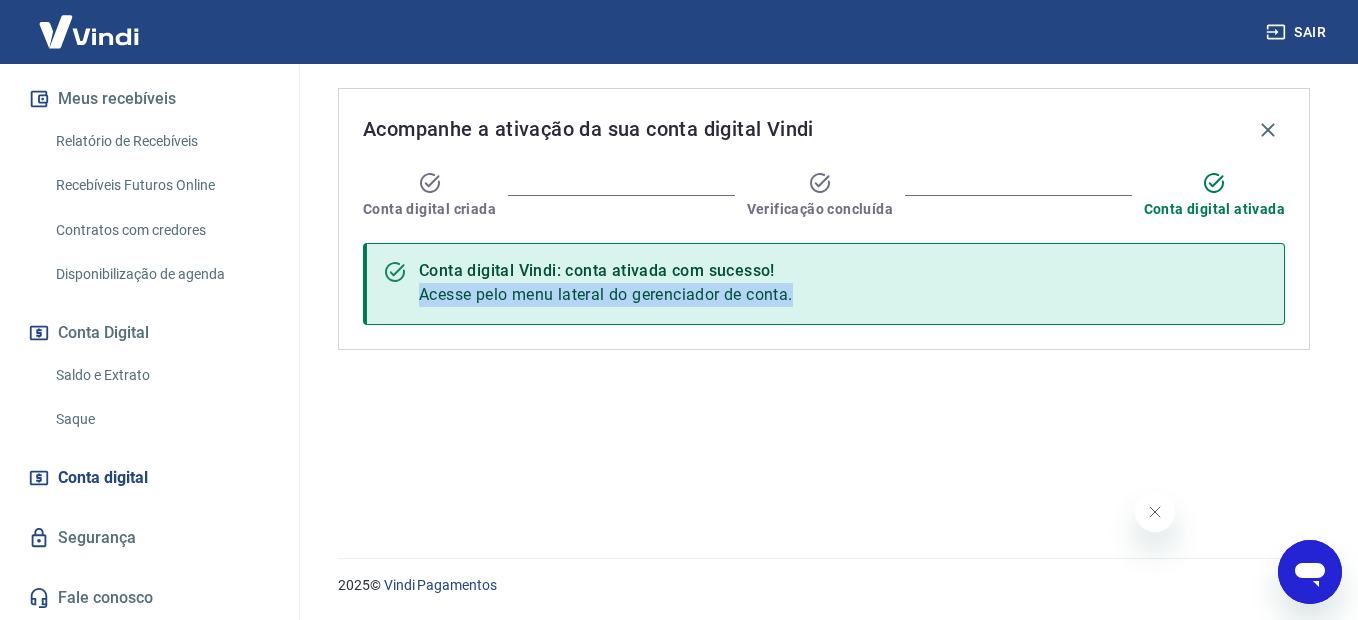 click on "Acesse pelo menu lateral do gerenciador de conta." at bounding box center (606, 294) 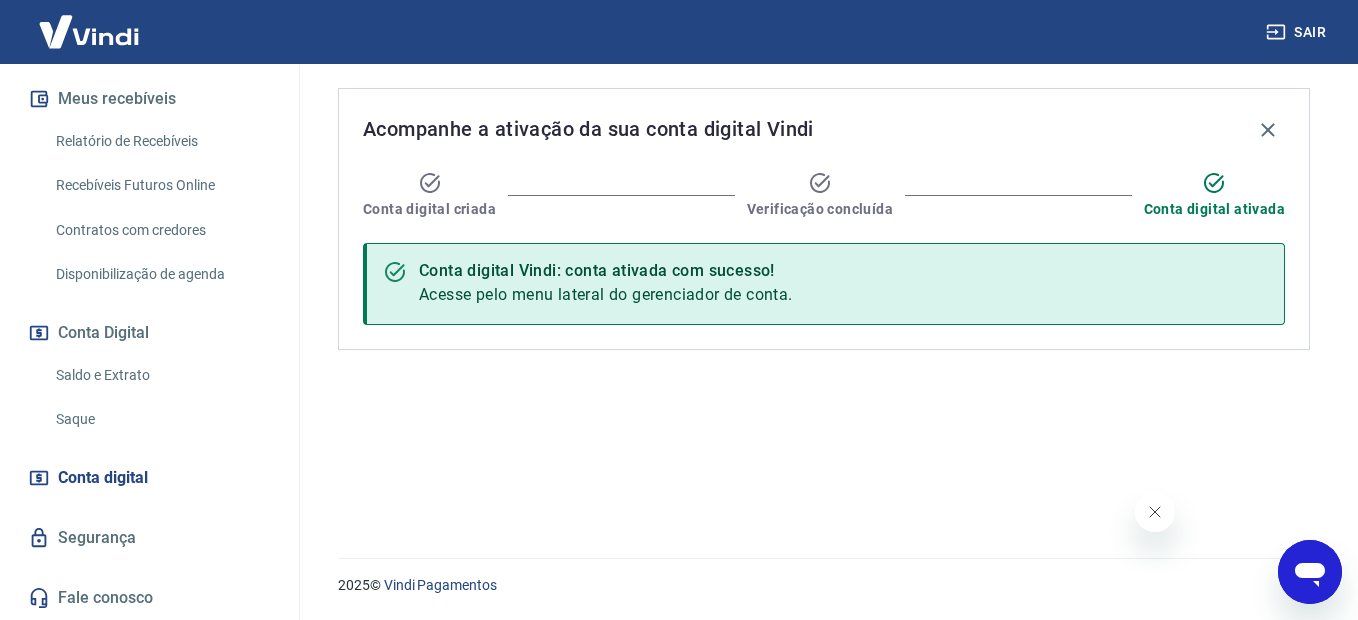 click 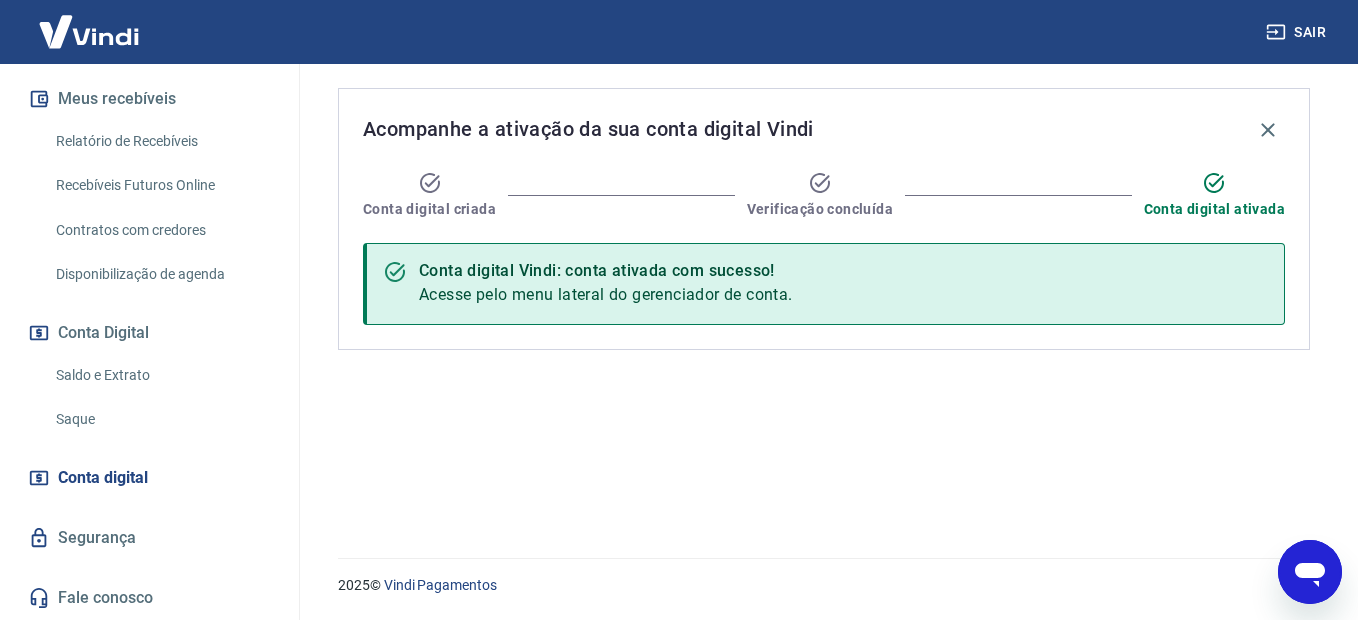 click on "Conta digital Vindi: conta ativada com sucesso!" at bounding box center (606, 271) 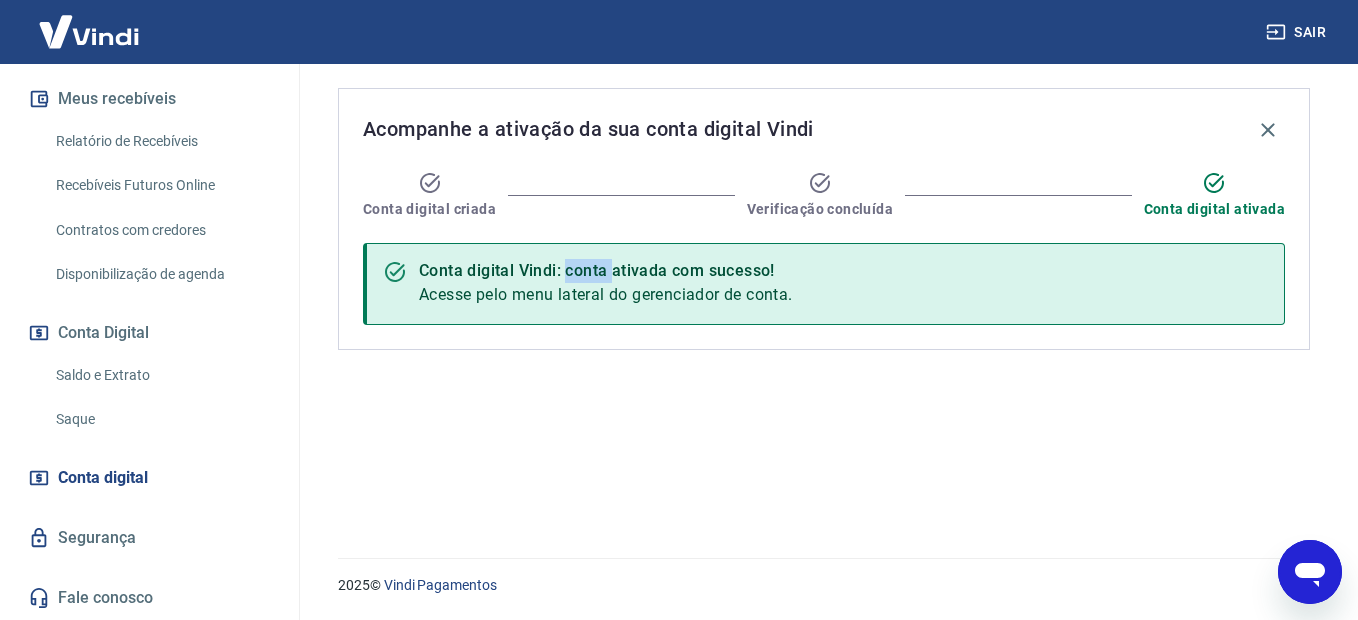 click on "Conta digital Vindi: conta ativada com sucesso!" at bounding box center (606, 271) 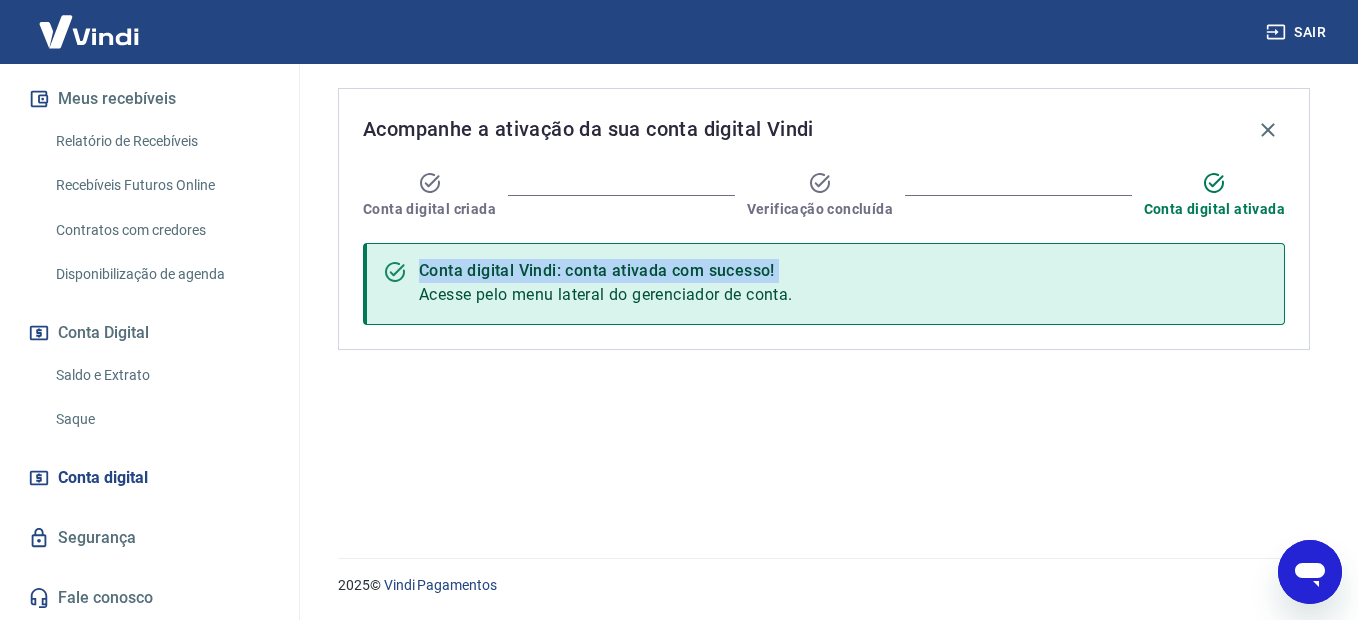 click on "Conta digital Vindi: conta ativada com sucesso!" at bounding box center (606, 271) 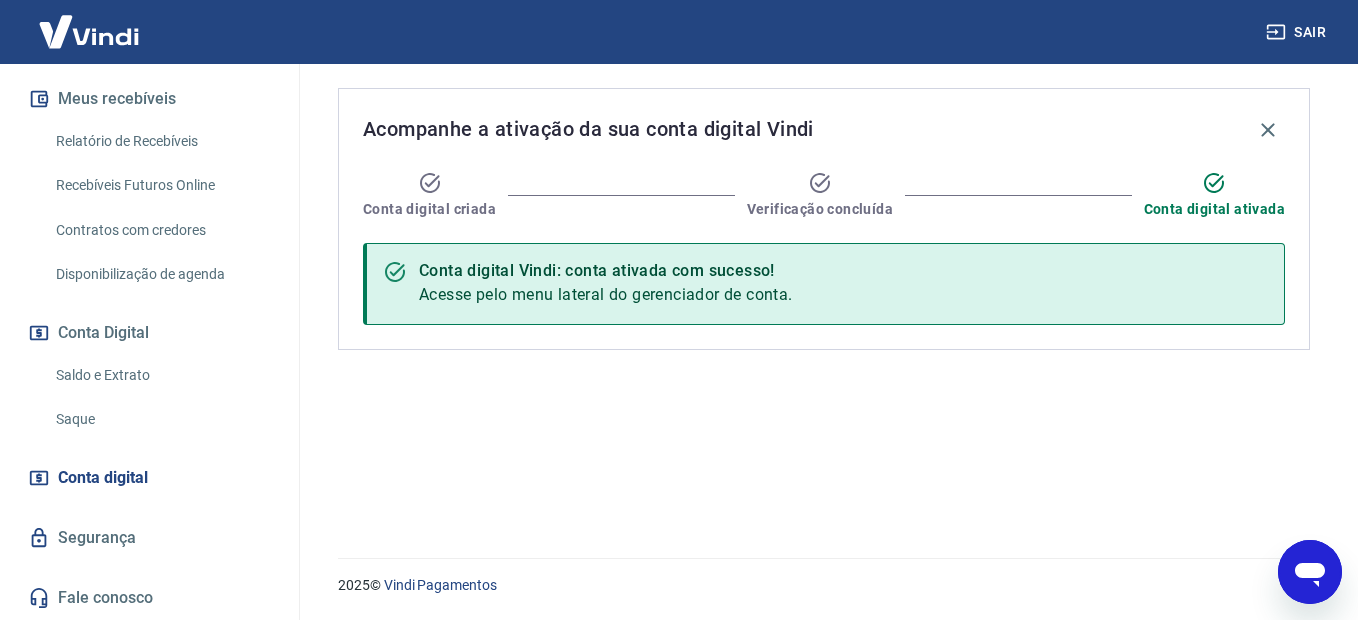 click on "Acesse pelo menu lateral do gerenciador de conta." at bounding box center (606, 294) 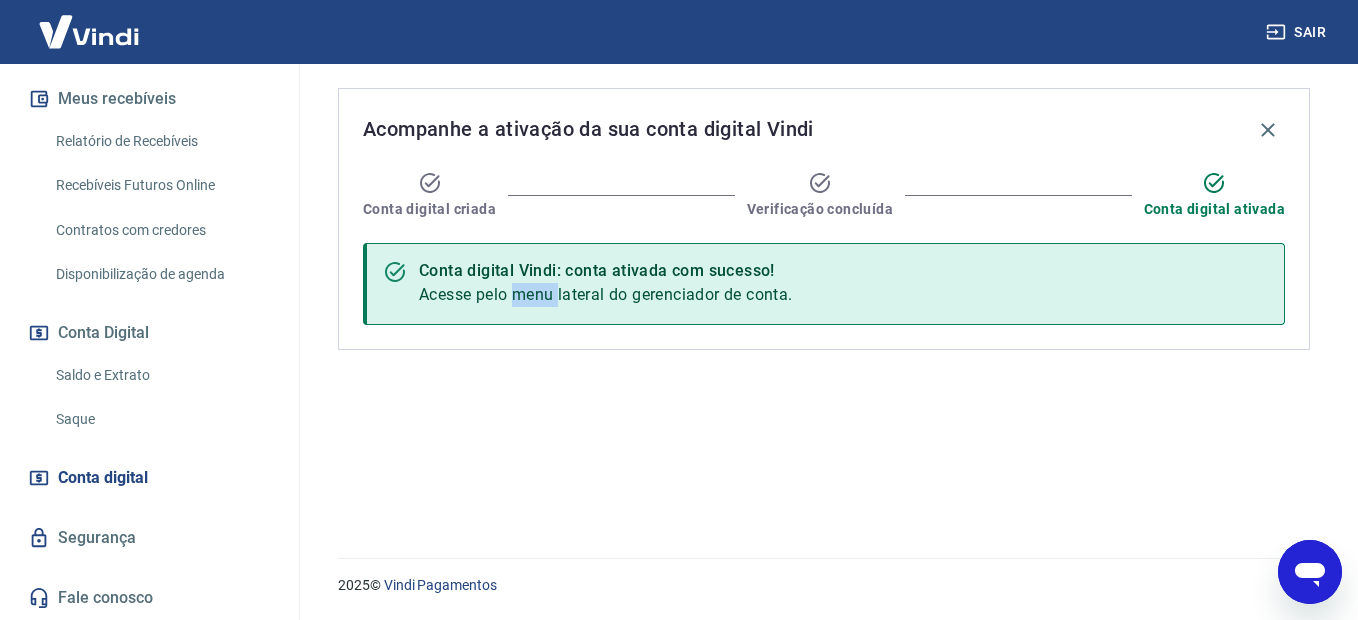 click on "Acesse pelo menu lateral do gerenciador de conta." at bounding box center [606, 294] 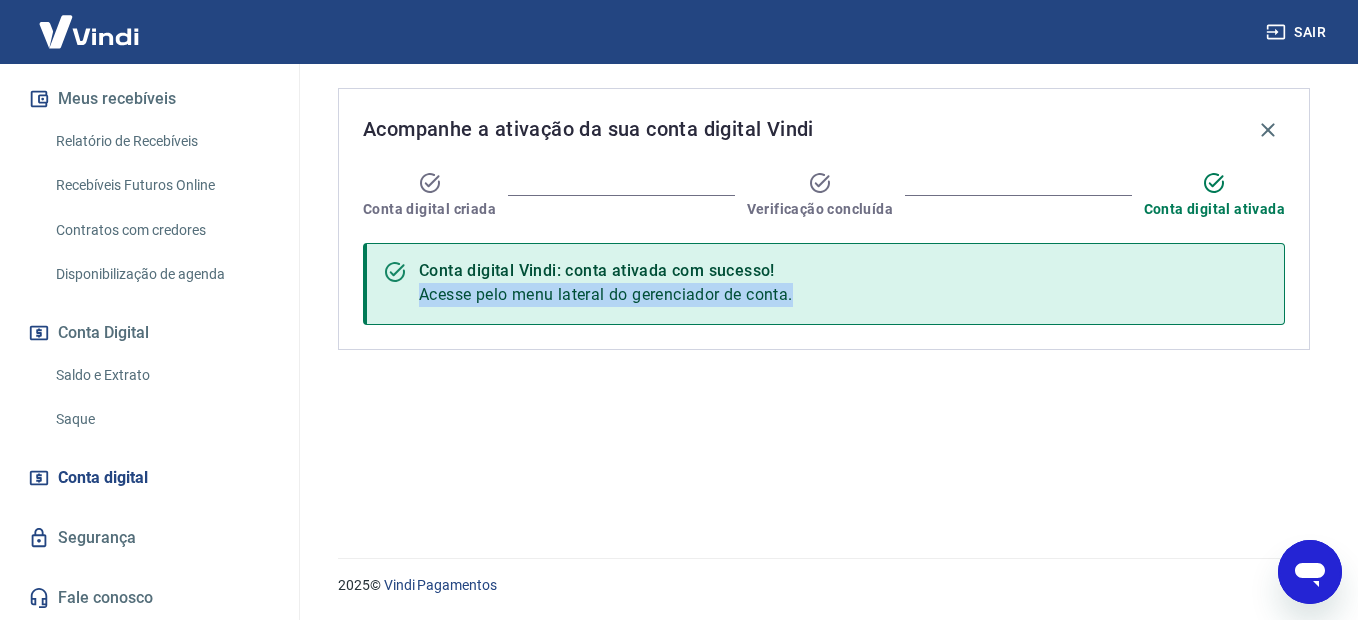 click on "Acesse pelo menu lateral do gerenciador de conta." at bounding box center [606, 294] 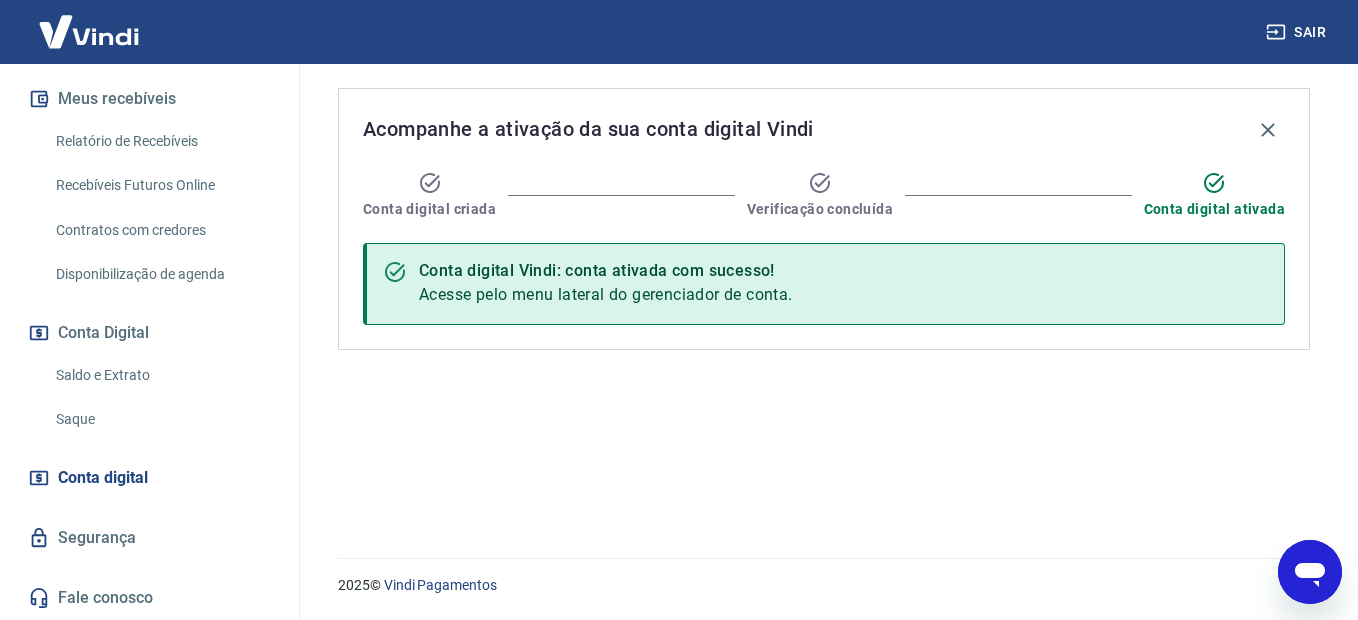 click on "Acesse pelo menu lateral do gerenciador de conta." at bounding box center (606, 294) 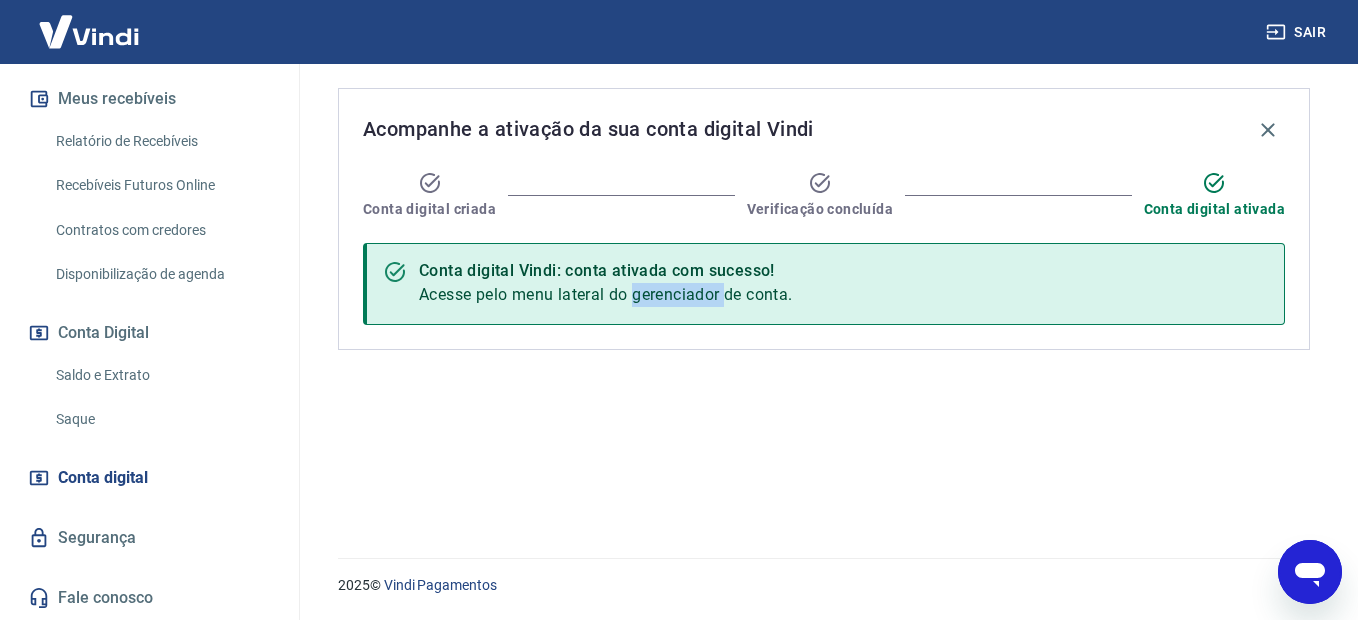 click on "Acesse pelo menu lateral do gerenciador de conta." at bounding box center [606, 294] 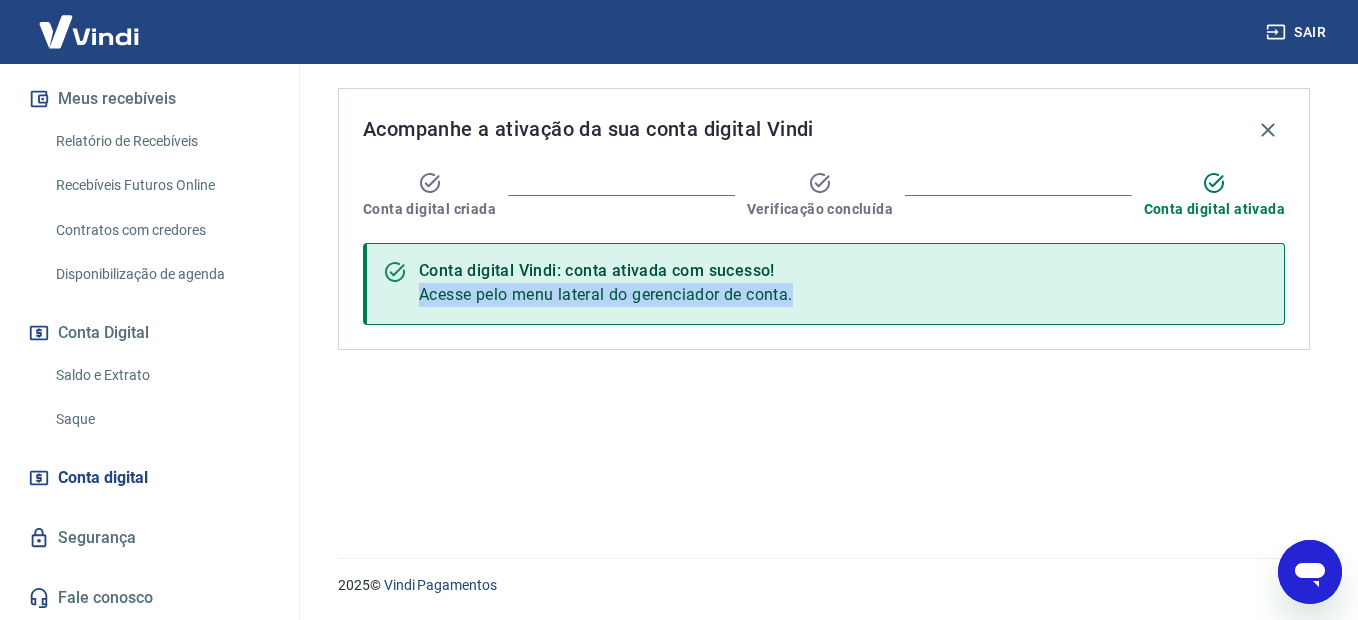 click on "Acesse pelo menu lateral do gerenciador de conta." at bounding box center (606, 294) 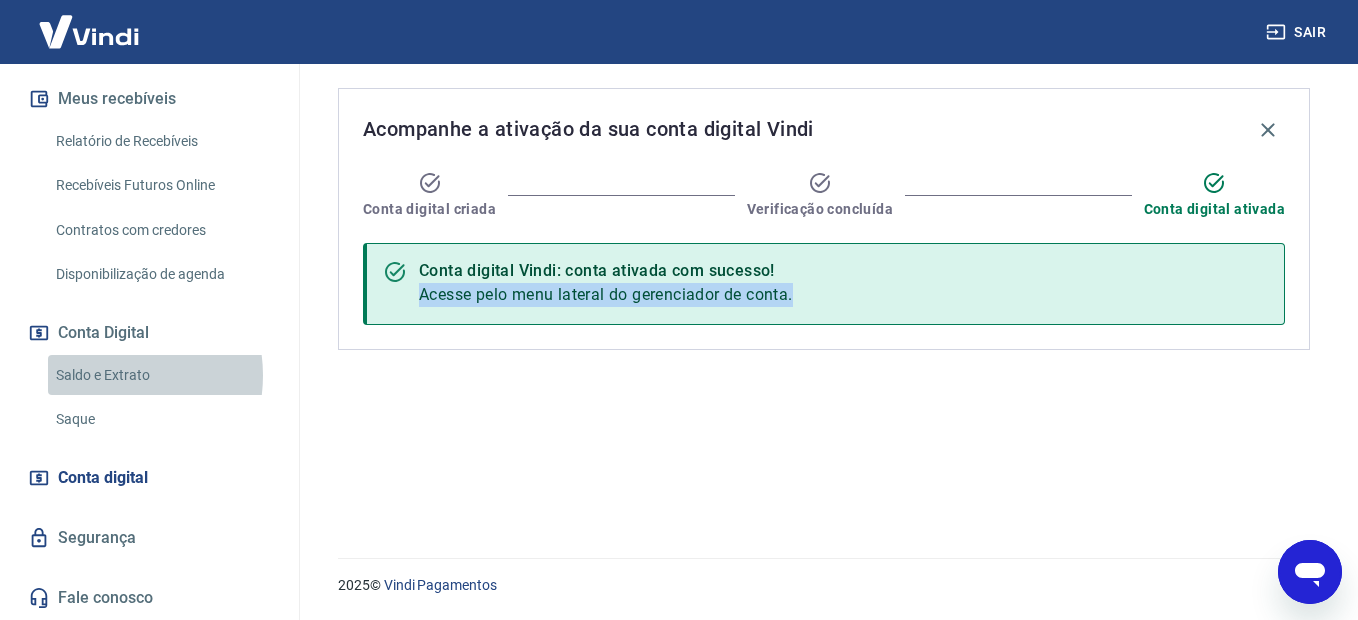 click on "Saldo e Extrato" at bounding box center (161, 375) 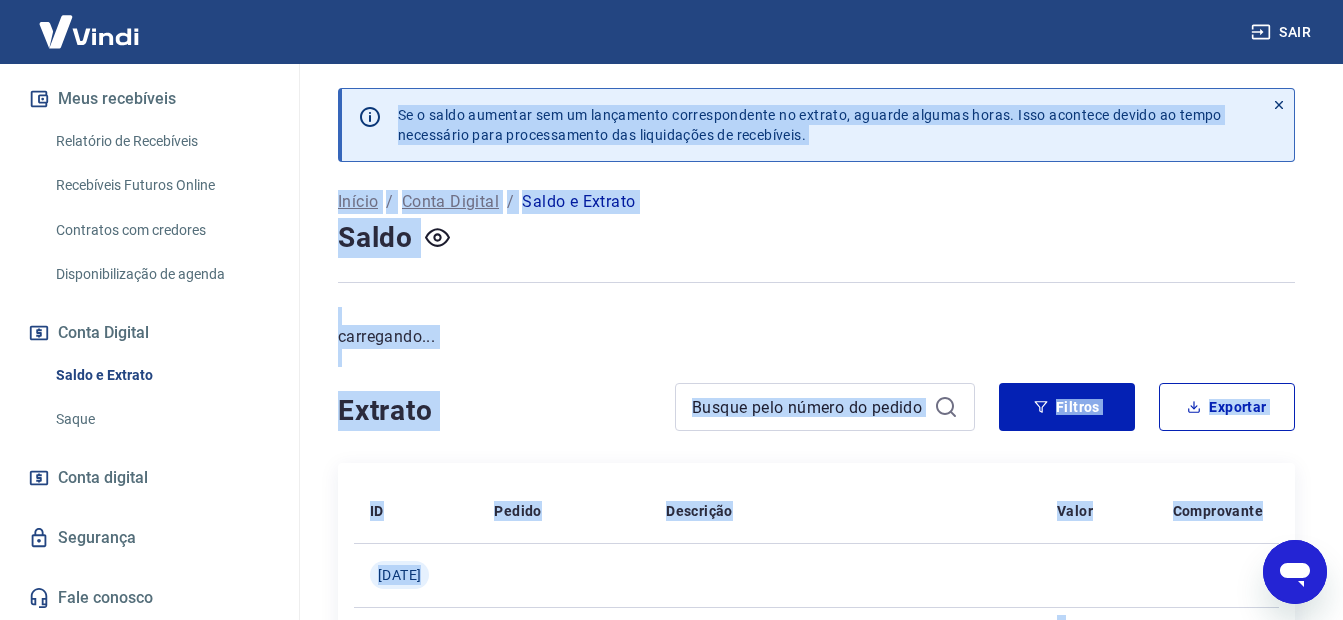 click on "carregando..." at bounding box center [816, 337] 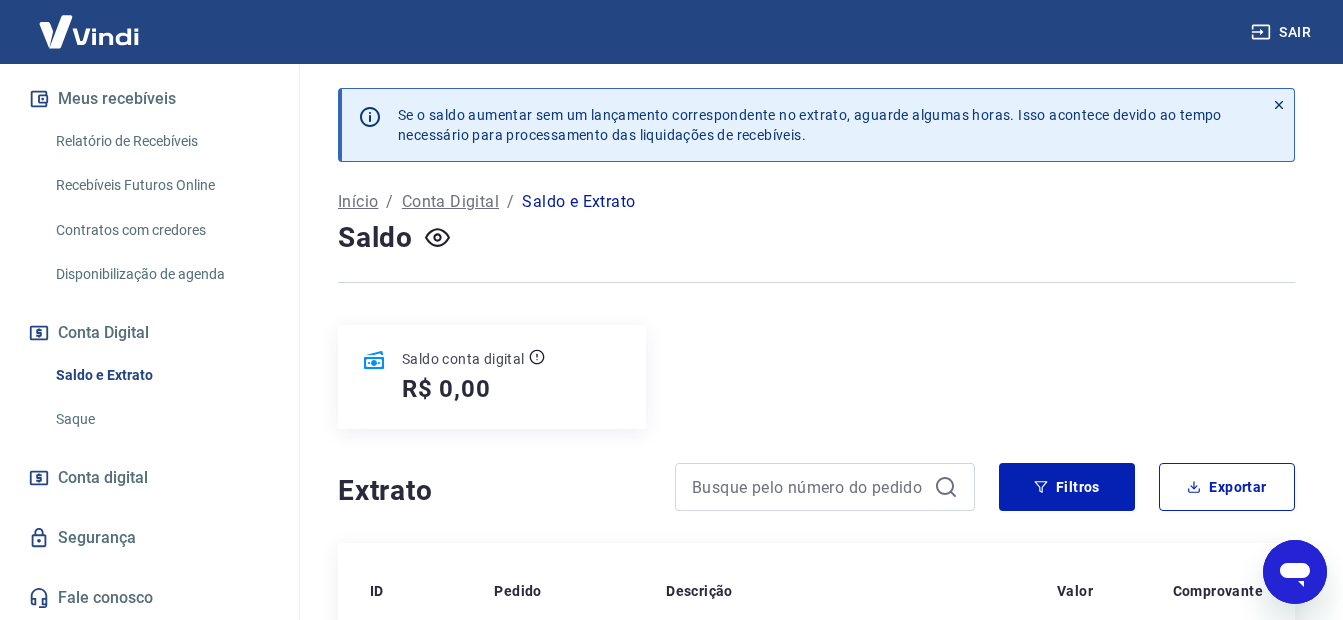 click on "Se o saldo aumentar sem um lançamento correspondente no extrato, aguarde algumas horas. Isso acontece devido ao tempo  necessário para processamento das liquidações de recebíveis." at bounding box center [810, 125] 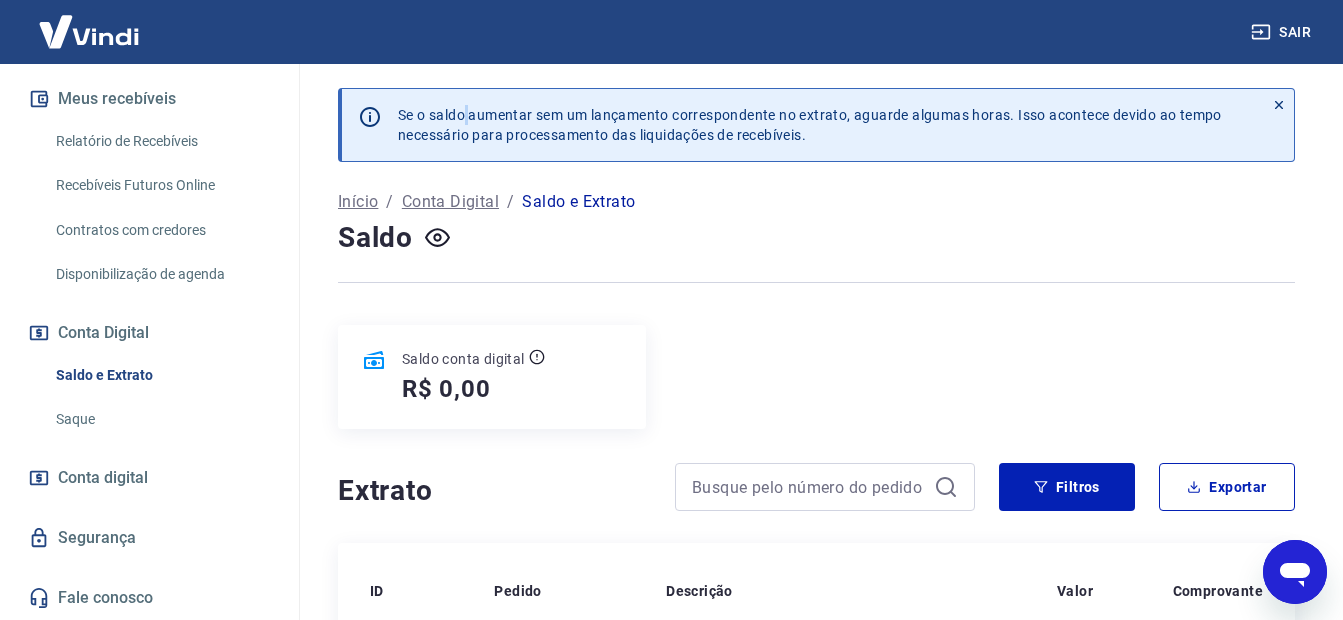 click on "Se o saldo aumentar sem um lançamento correspondente no extrato, aguarde algumas horas. Isso acontece devido ao tempo  necessário para processamento das liquidações de recebíveis." at bounding box center (810, 125) 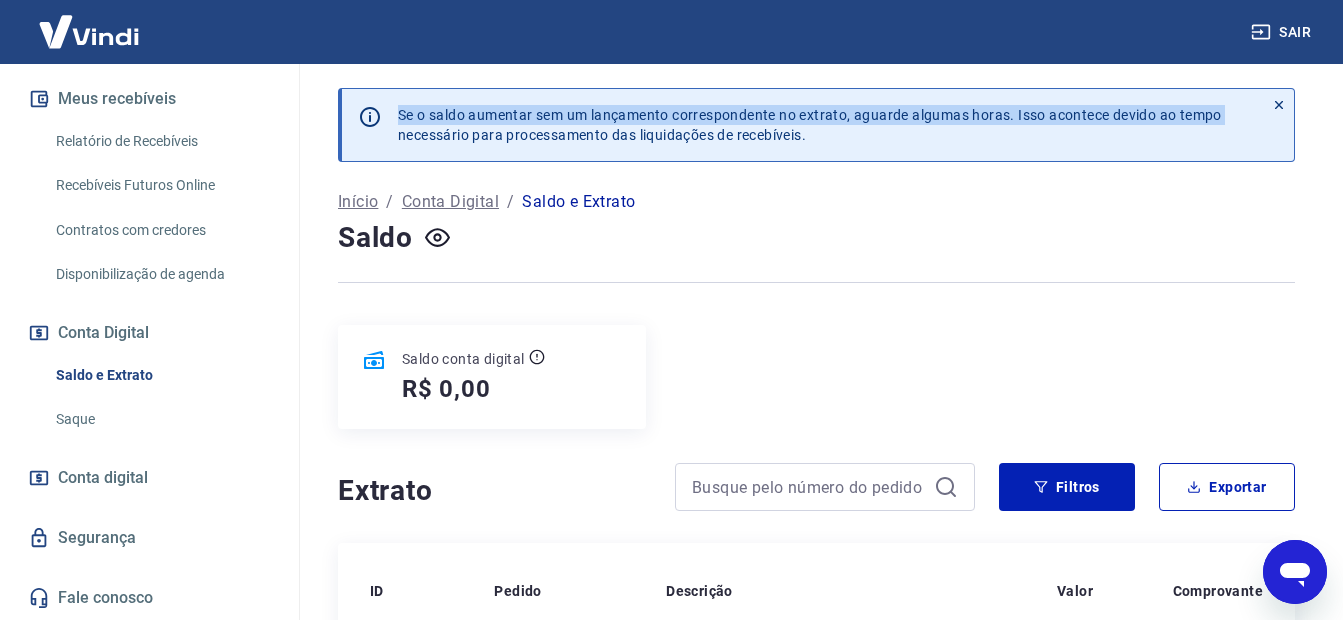 click on "Se o saldo aumentar sem um lançamento correspondente no extrato, aguarde algumas horas. Isso acontece devido ao tempo  necessário para processamento das liquidações de recebíveis." at bounding box center (810, 125) 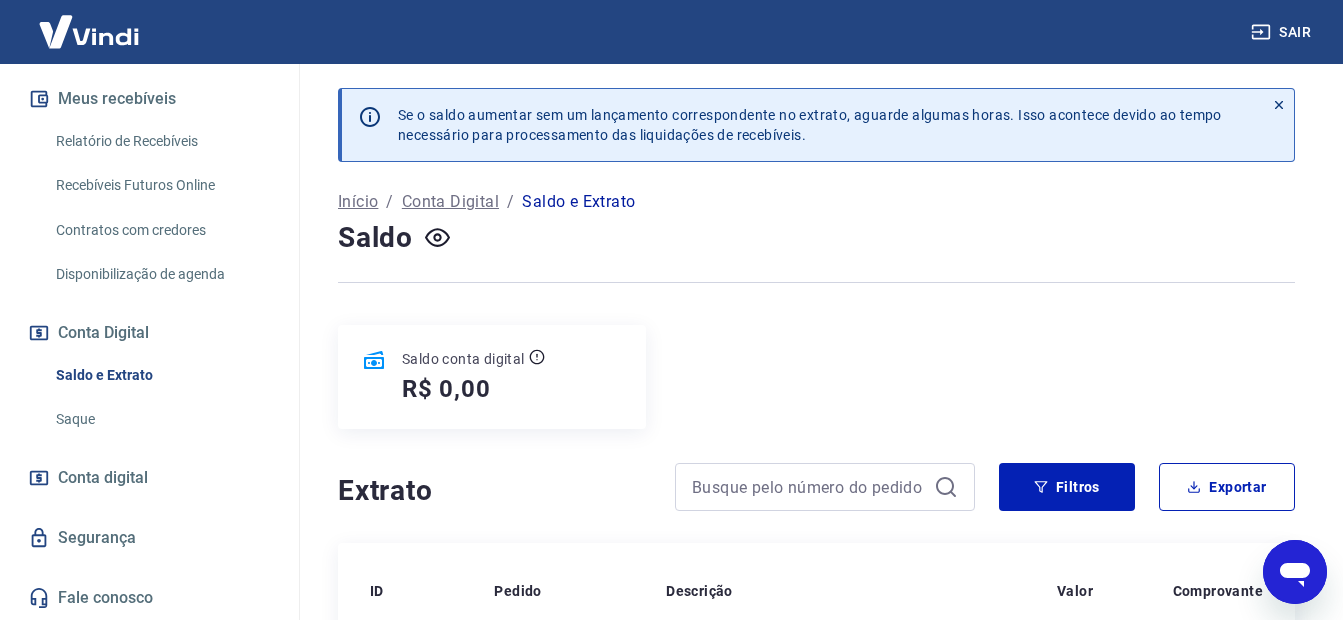 click on "Se o saldo aumentar sem um lançamento correspondente no extrato, aguarde algumas horas. Isso acontece devido ao tempo  necessário para processamento das liquidações de recebíveis." at bounding box center (810, 125) 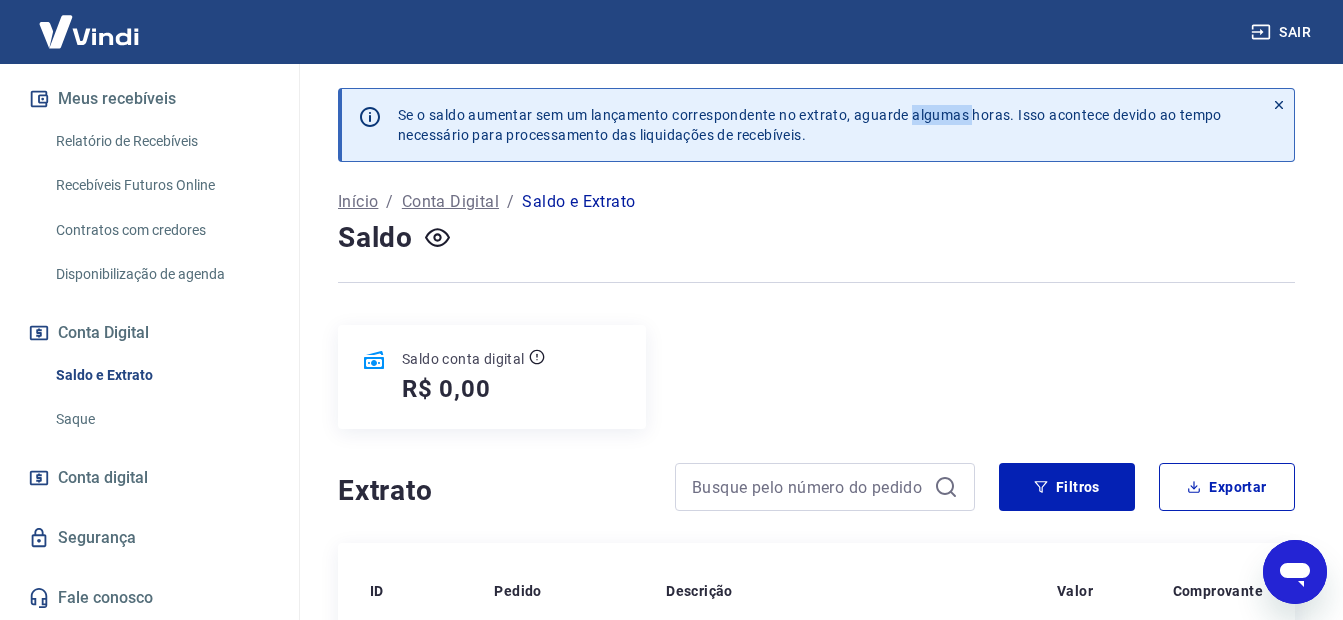 click on "Se o saldo aumentar sem um lançamento correspondente no extrato, aguarde algumas horas. Isso acontece devido ao tempo  necessário para processamento das liquidações de recebíveis." at bounding box center (810, 125) 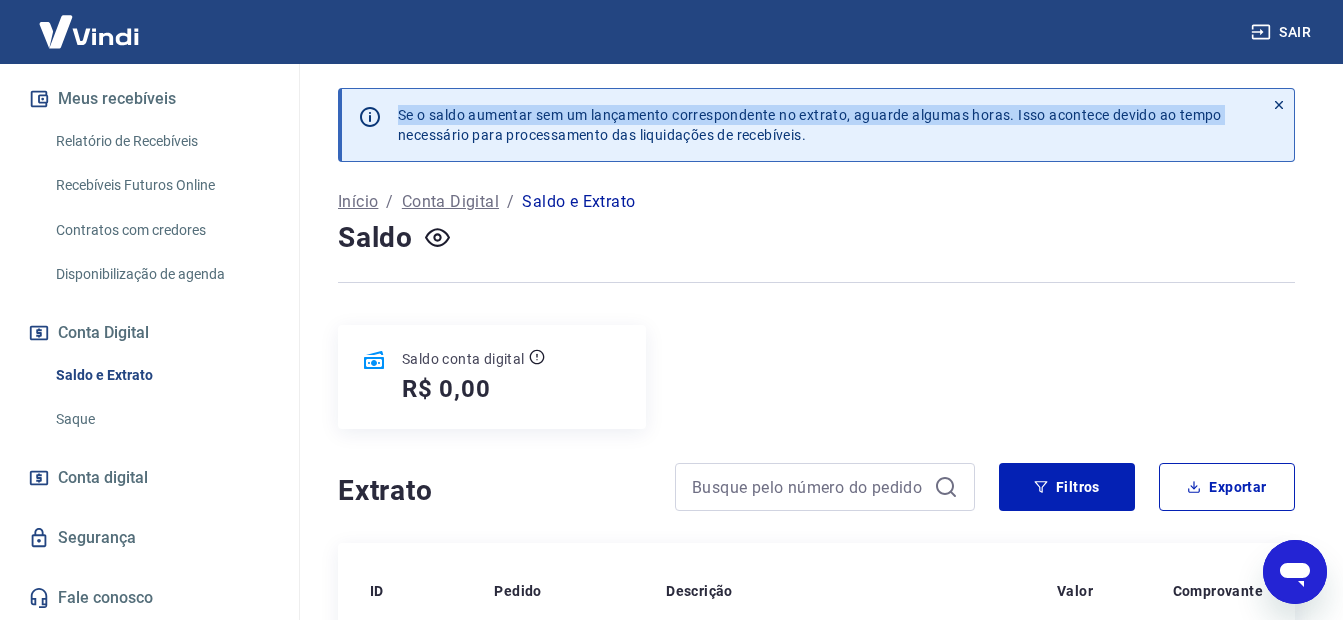 click on "Se o saldo aumentar sem um lançamento correspondente no extrato, aguarde algumas horas. Isso acontece devido ao tempo  necessário para processamento das liquidações de recebíveis." at bounding box center [810, 125] 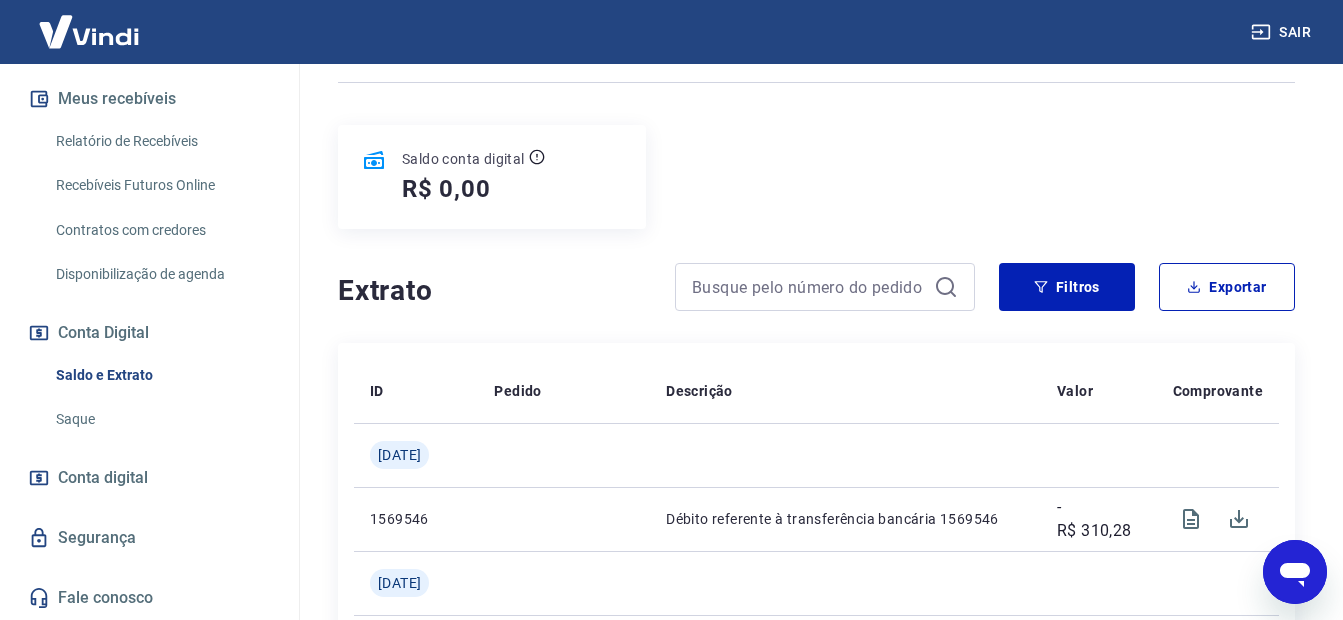 scroll, scrollTop: 400, scrollLeft: 0, axis: vertical 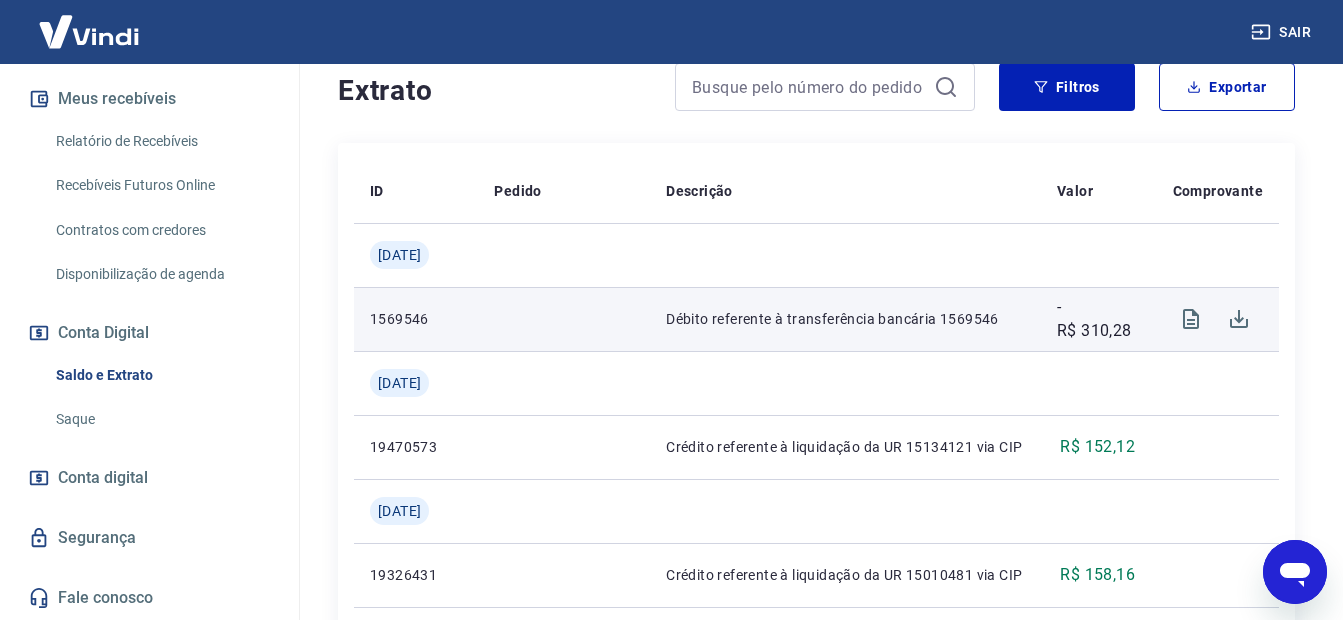 click on "Débito referente à transferência bancária 1569546" at bounding box center [845, 319] 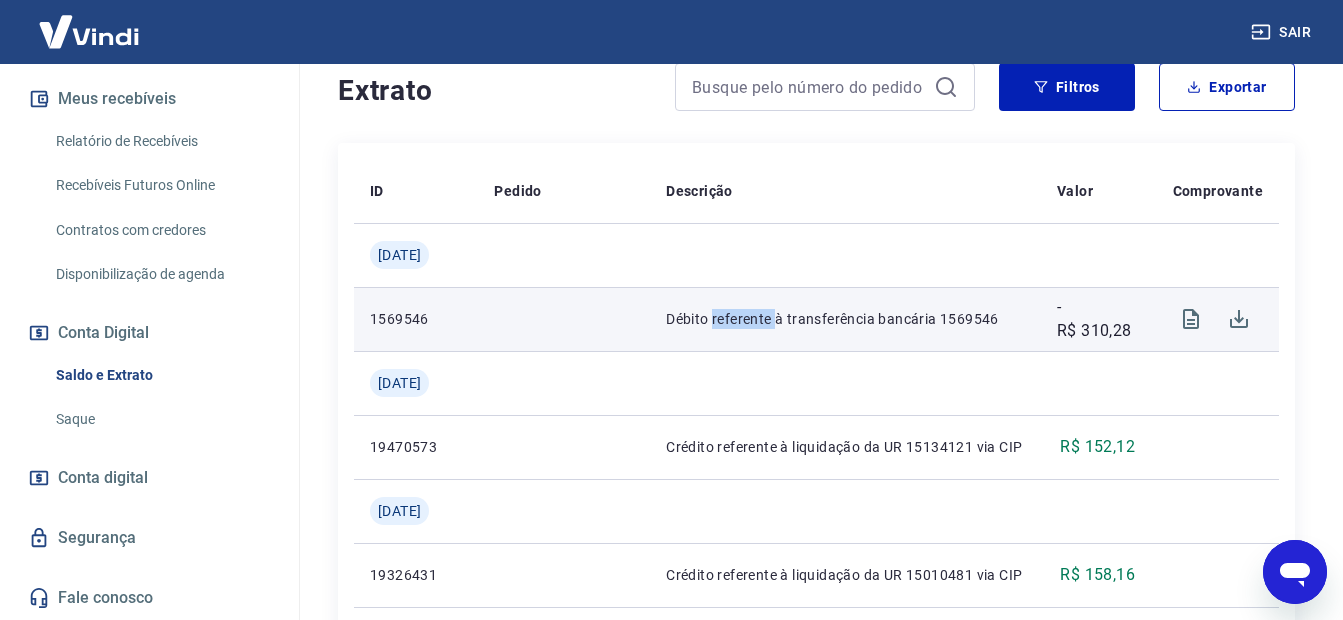 click on "Débito referente à transferência bancária 1569546" at bounding box center [845, 319] 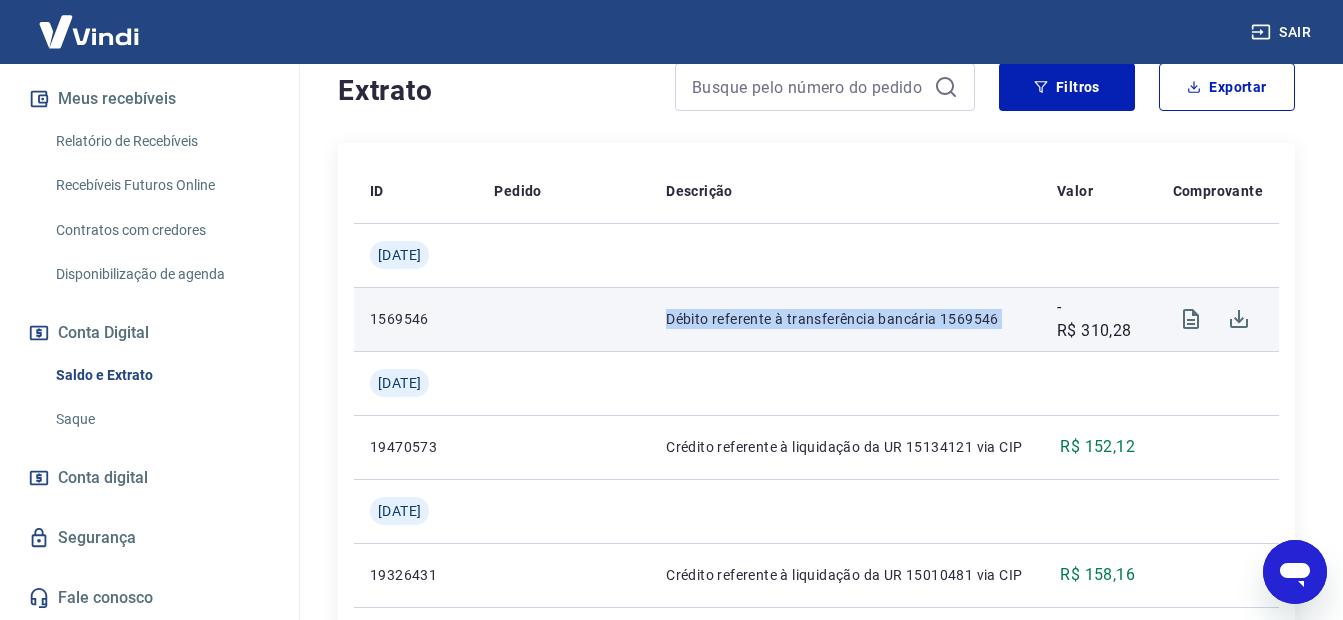 click on "Débito referente à transferência bancária 1569546" at bounding box center [845, 319] 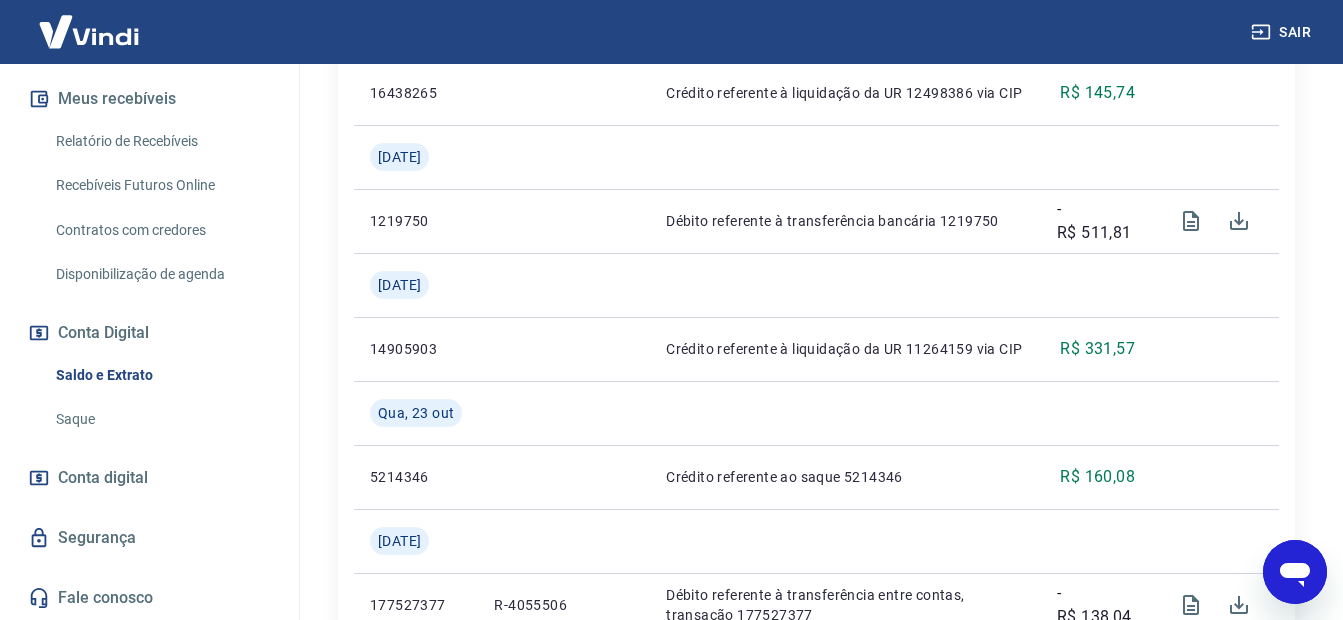scroll, scrollTop: 1400, scrollLeft: 0, axis: vertical 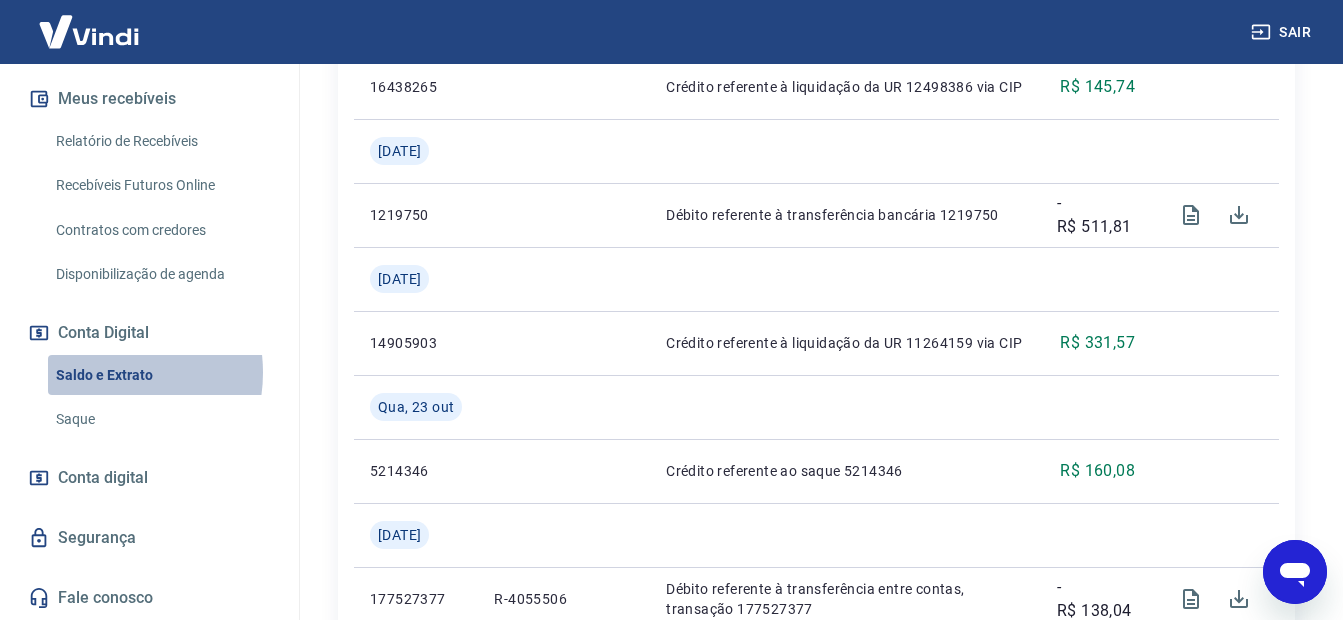 click on "Saldo e Extrato" at bounding box center (161, 375) 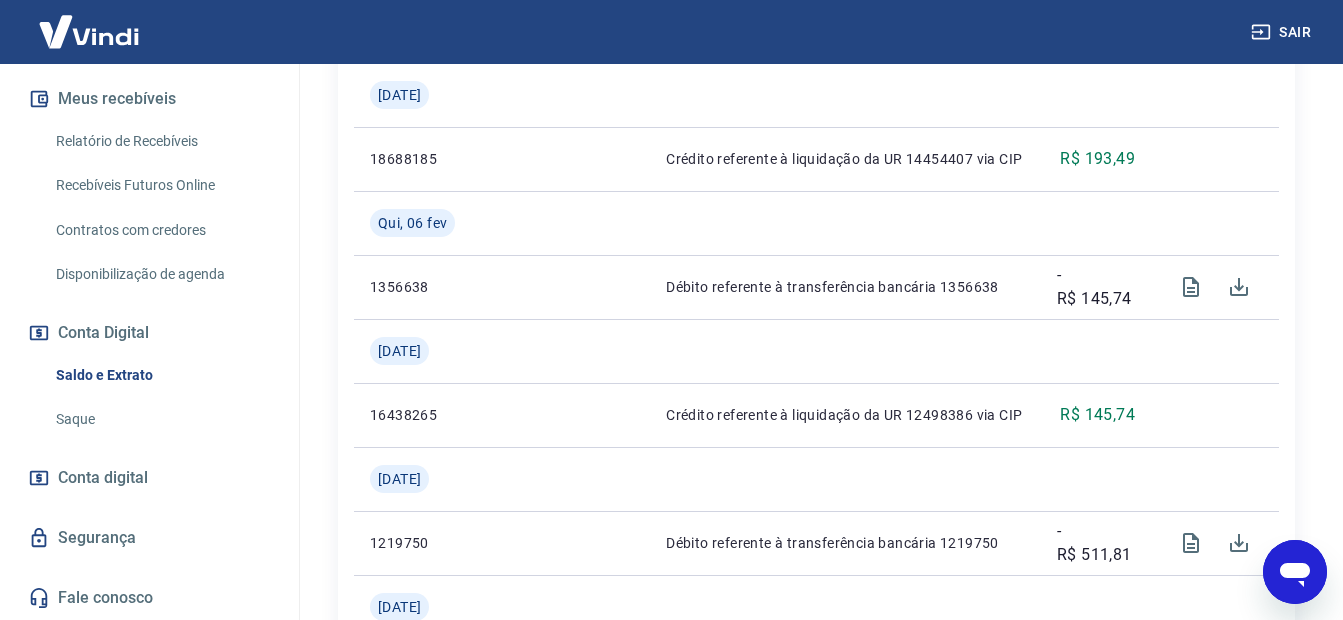 scroll, scrollTop: 900, scrollLeft: 0, axis: vertical 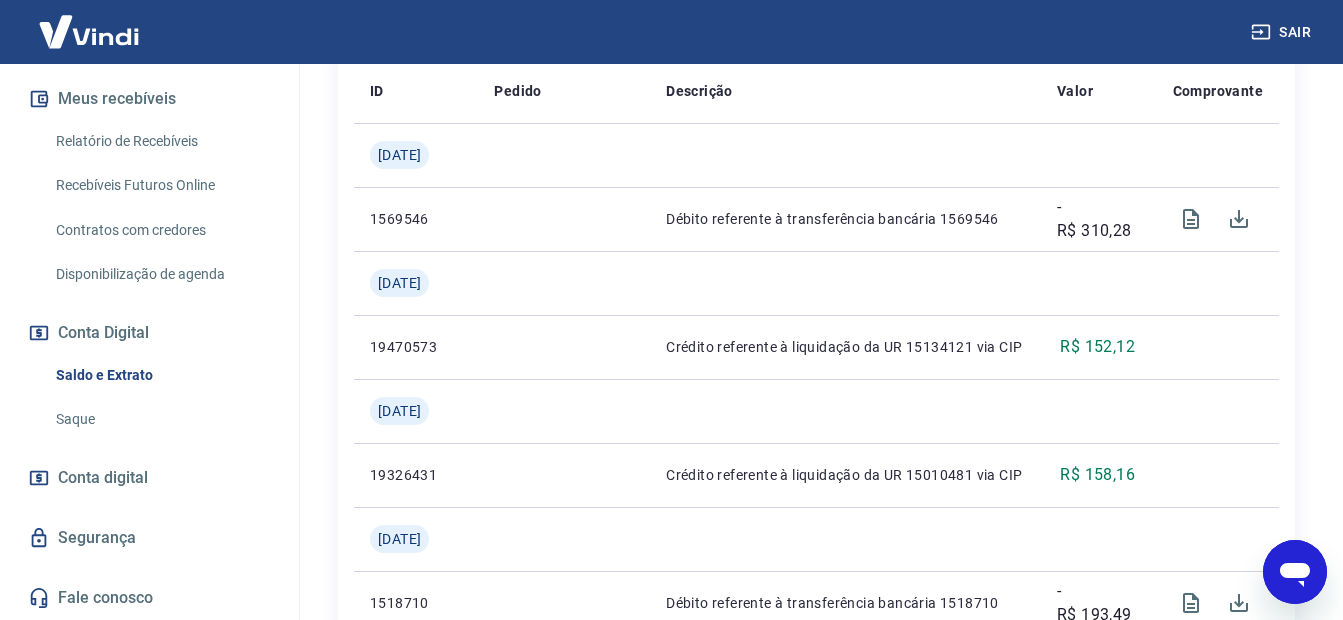 click on "Relatório de Recebíveis" at bounding box center (161, 141) 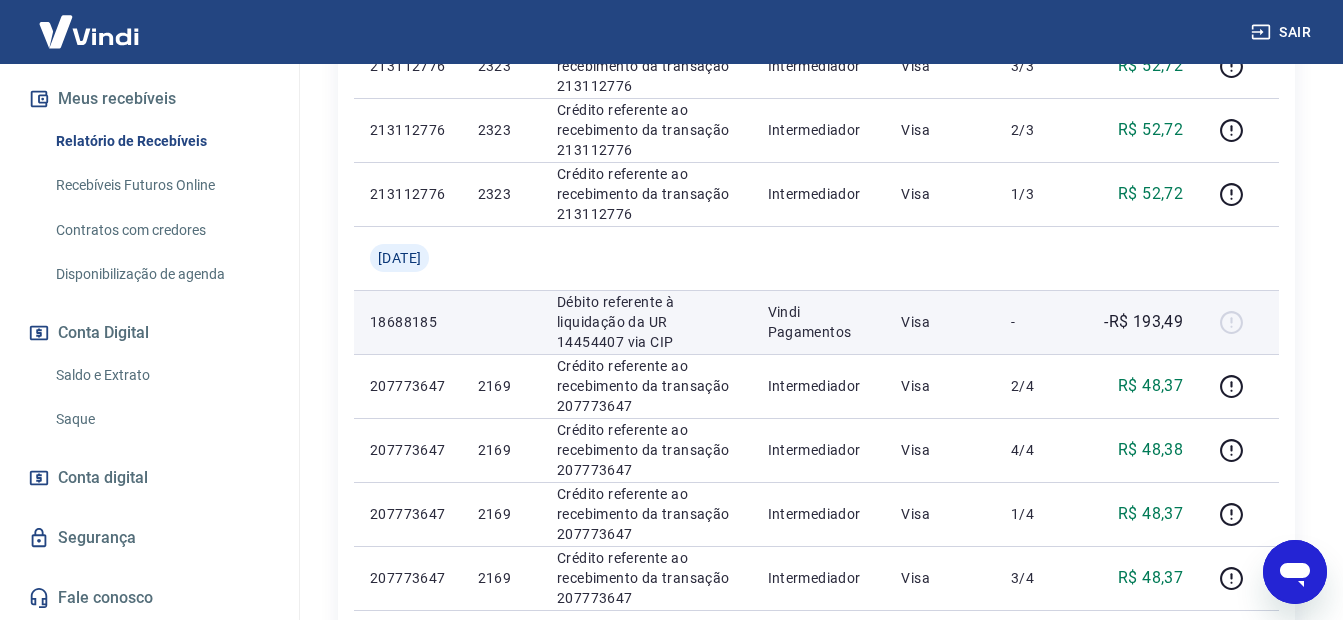 scroll, scrollTop: 1100, scrollLeft: 0, axis: vertical 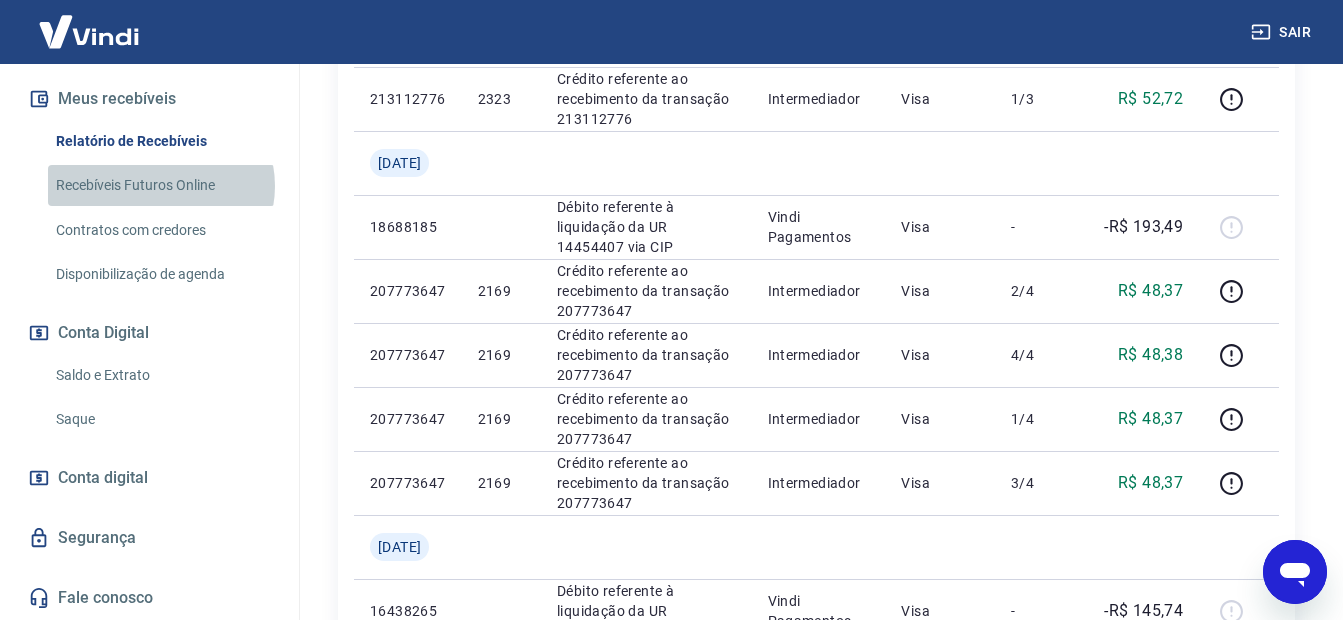 click on "Recebíveis Futuros Online" at bounding box center [161, 185] 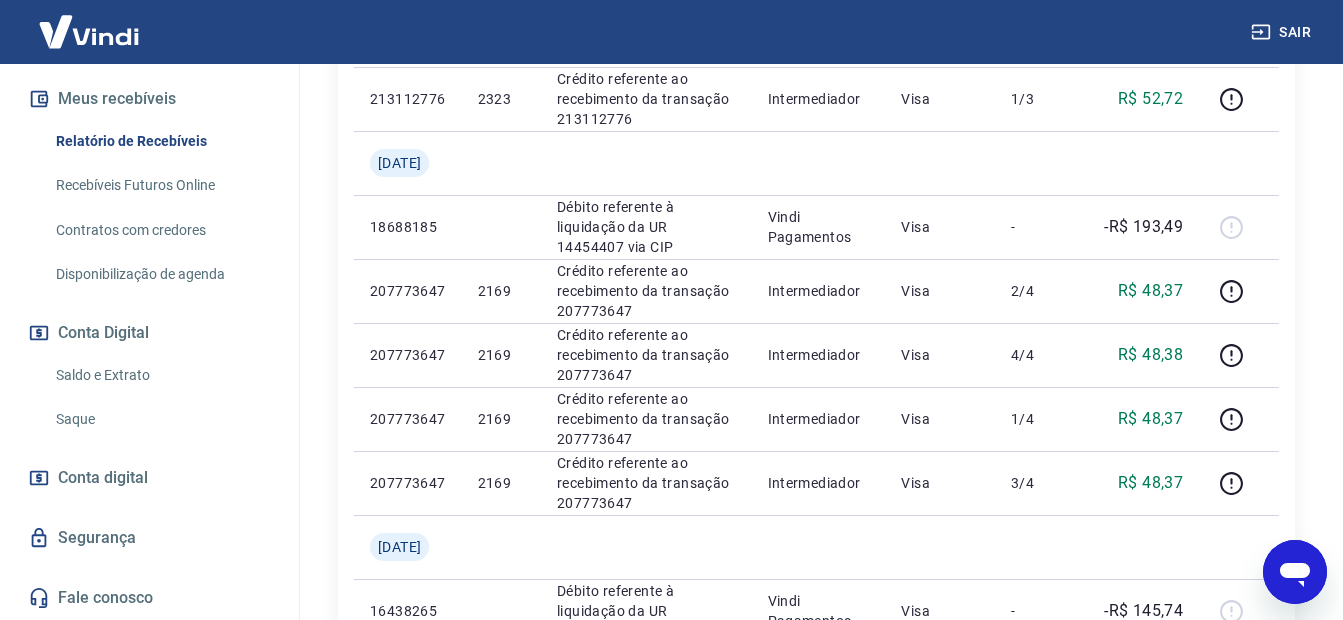 click on "Contratos com credores" at bounding box center [161, 230] 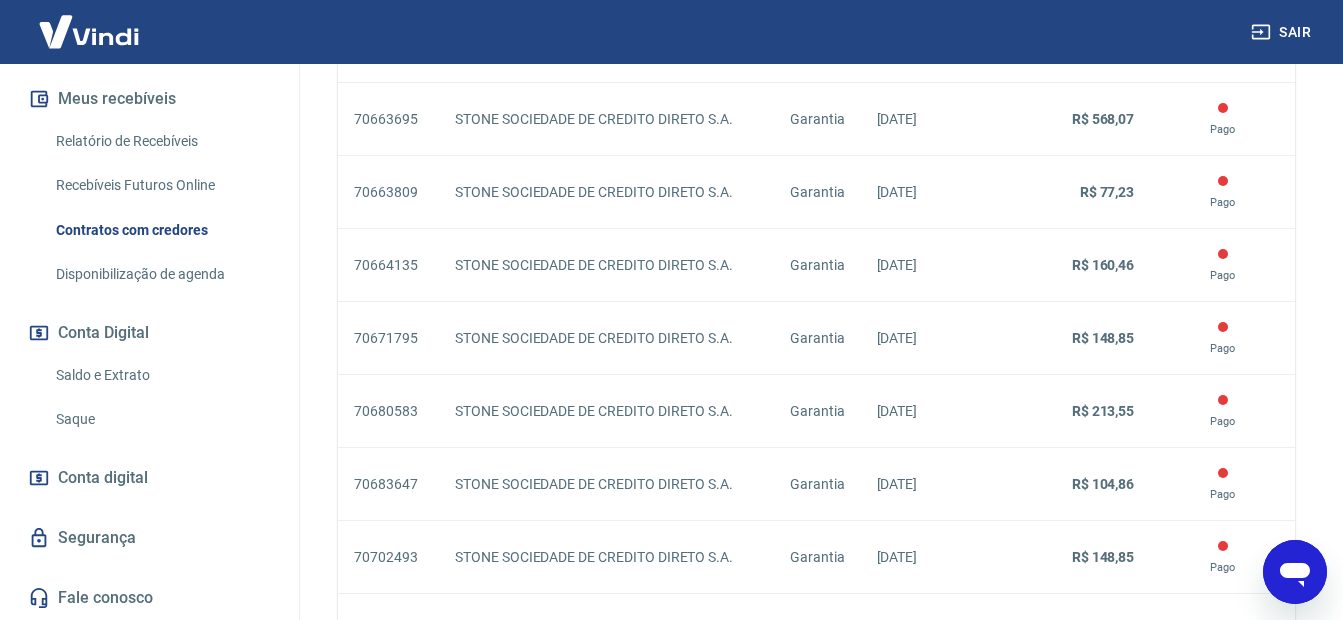 scroll, scrollTop: 1644, scrollLeft: 0, axis: vertical 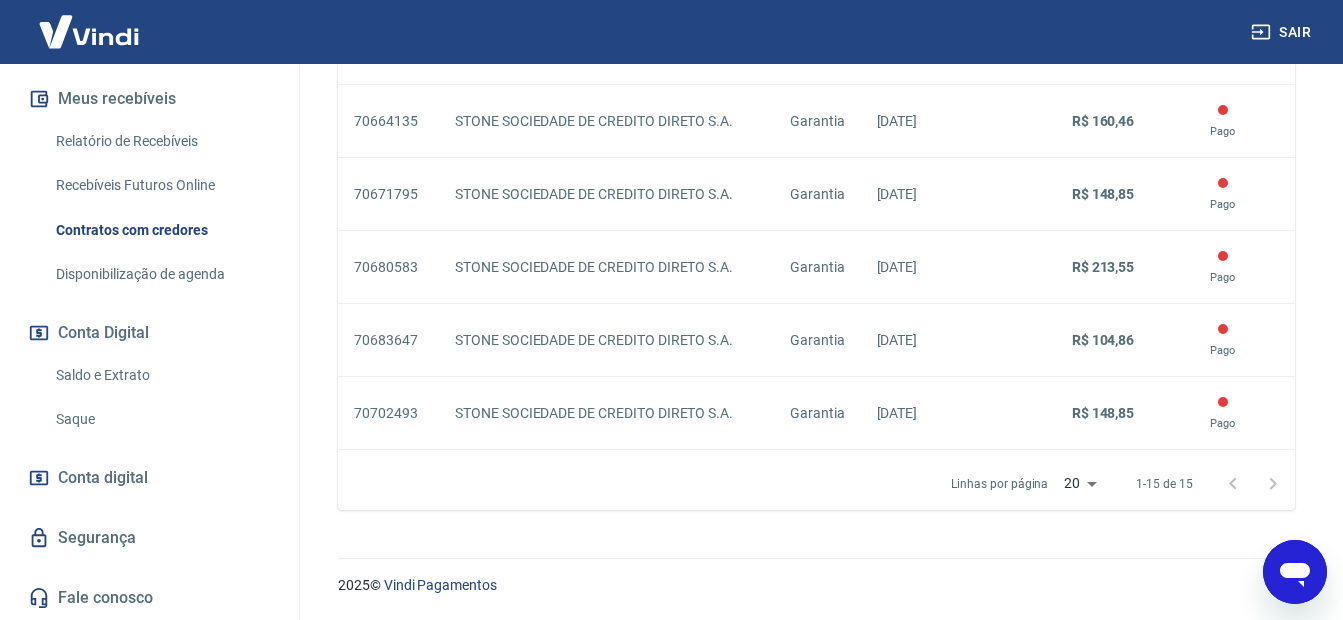 click on "Disponibilização de agenda" at bounding box center [161, 274] 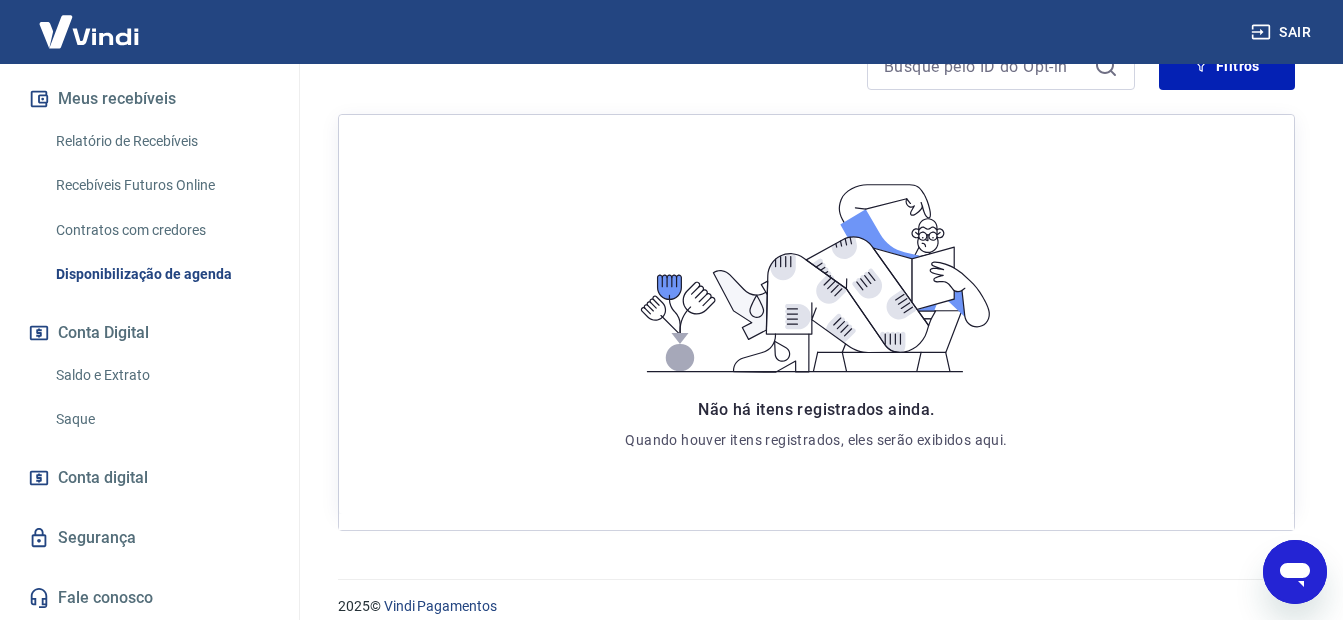 scroll, scrollTop: 365, scrollLeft: 0, axis: vertical 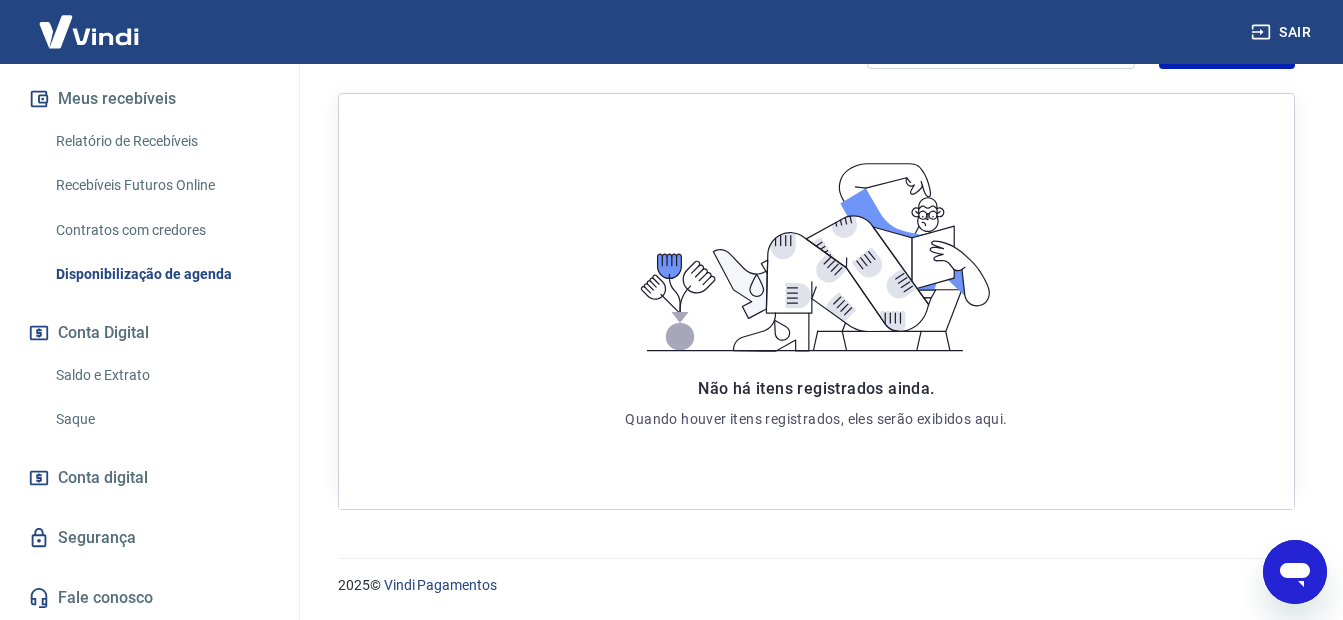 click on "Conta digital" at bounding box center [103, 478] 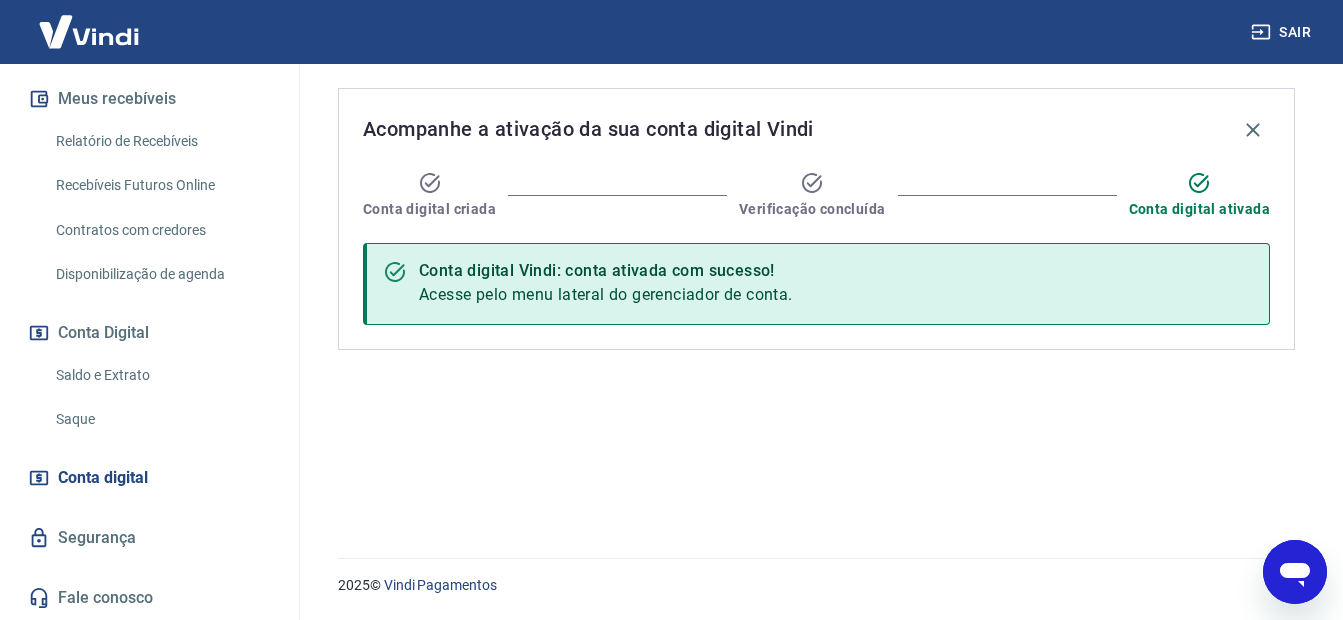scroll, scrollTop: 0, scrollLeft: 0, axis: both 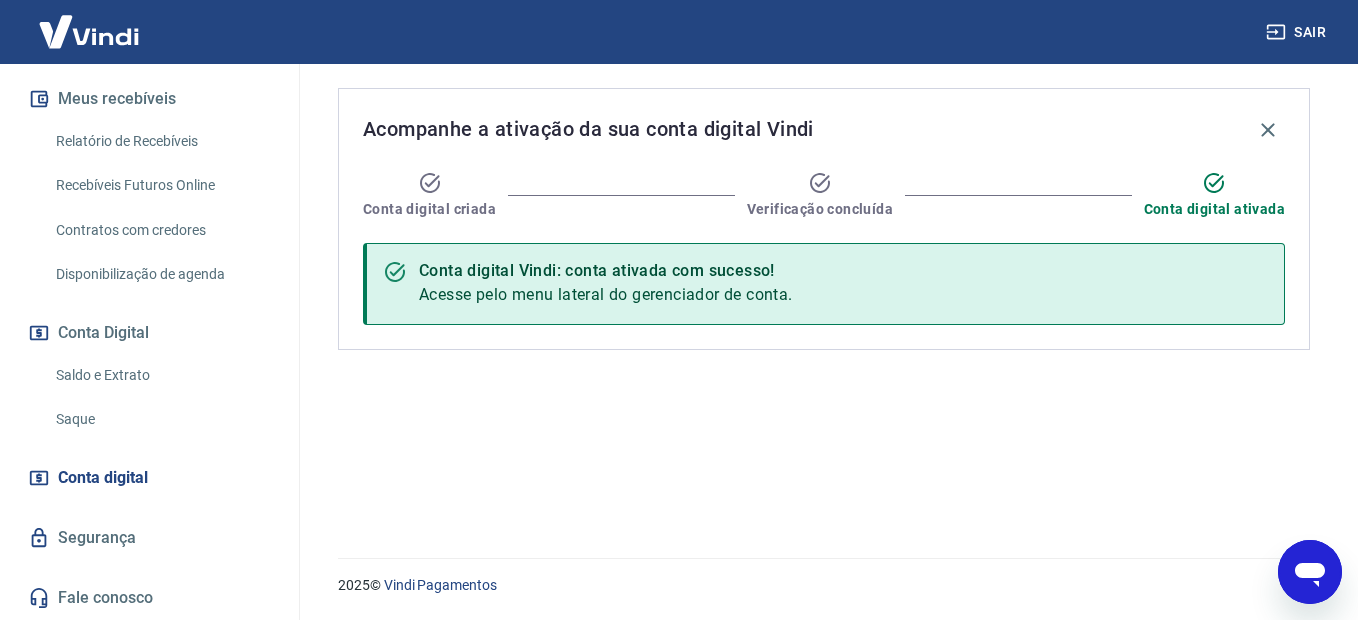 click on "Segurança" at bounding box center [149, 538] 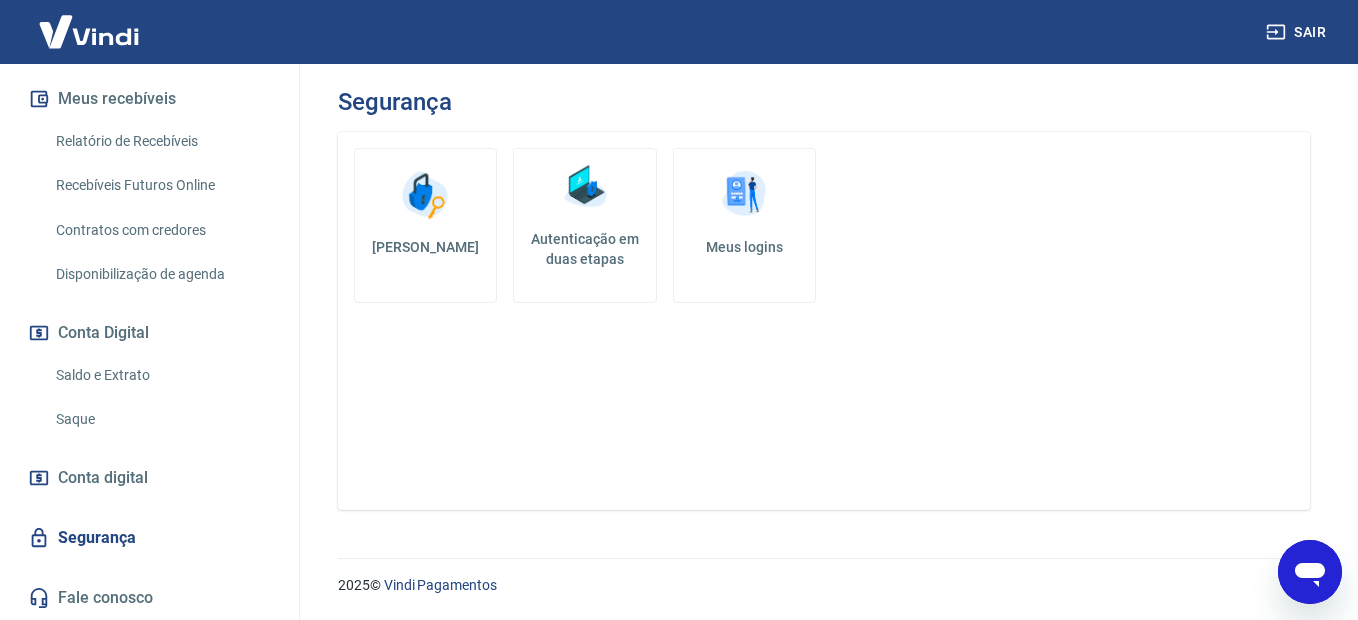 click on "Conta digital" at bounding box center [103, 478] 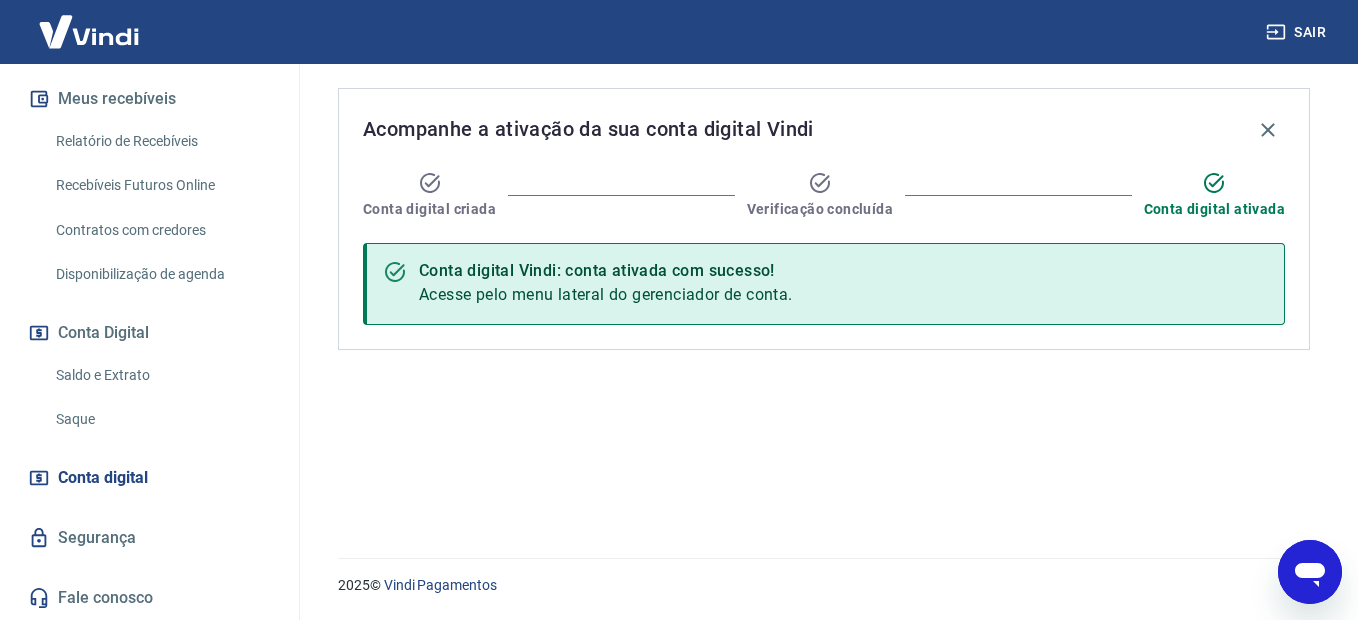 click on "Saque" at bounding box center [161, 419] 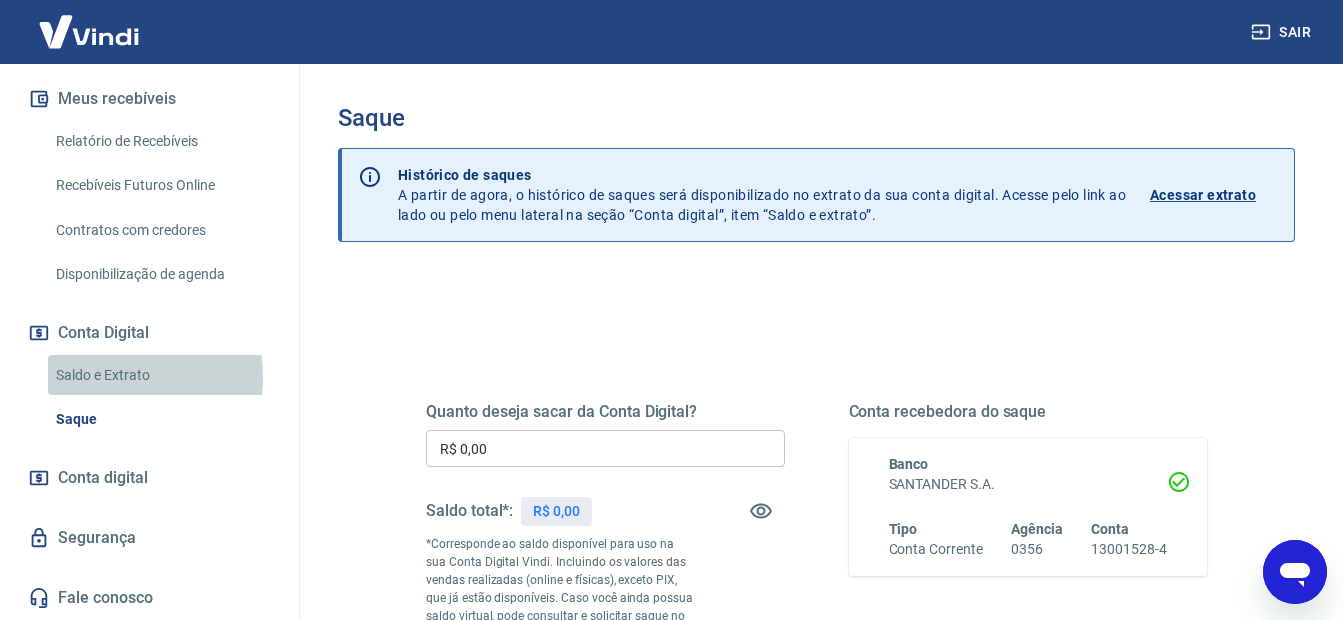 click on "Saldo e Extrato" at bounding box center [161, 375] 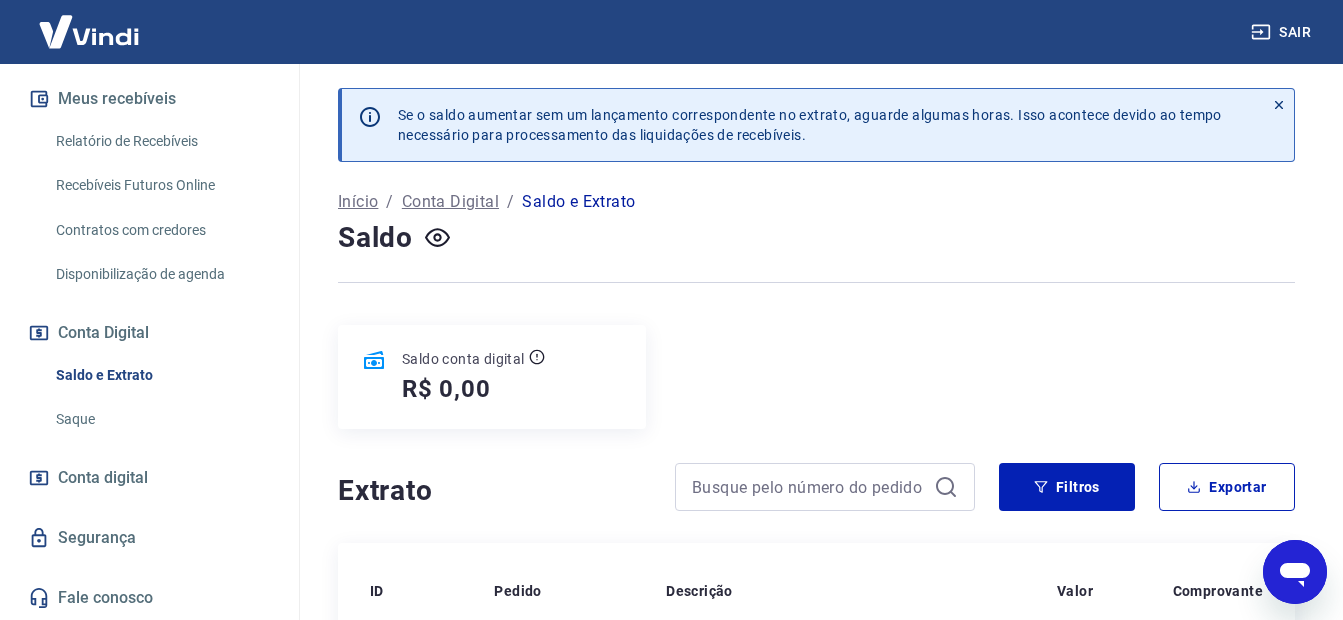 click on "Se o saldo aumentar sem um lançamento correspondente no extrato, aguarde algumas horas. Isso acontece devido ao tempo  necessário para processamento das liquidações de recebíveis." at bounding box center [810, 125] 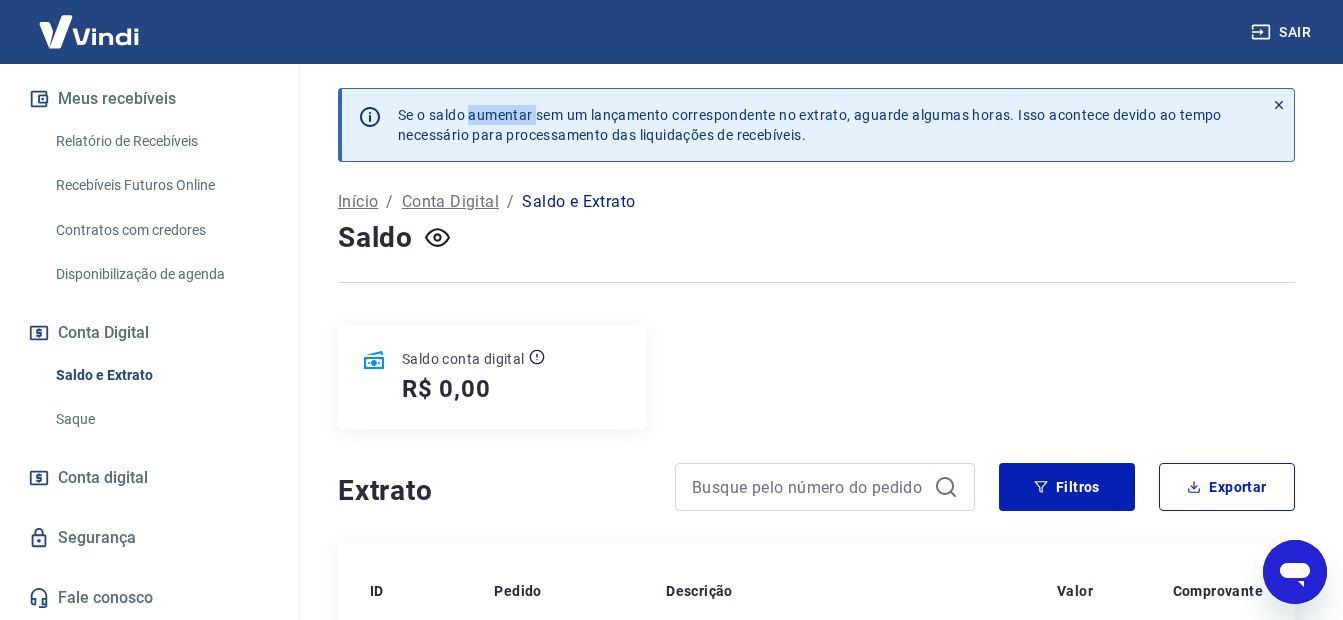 click on "Se o saldo aumentar sem um lançamento correspondente no extrato, aguarde algumas horas. Isso acontece devido ao tempo  necessário para processamento das liquidações de recebíveis." at bounding box center (810, 125) 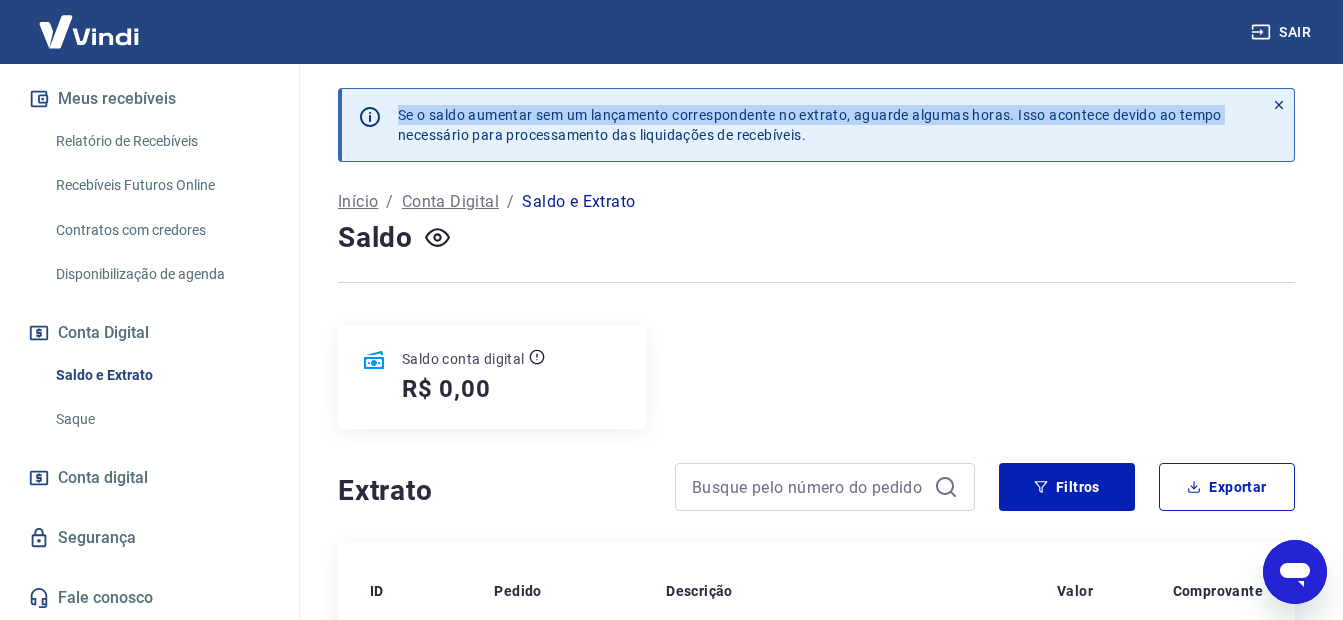 click on "Se o saldo aumentar sem um lançamento correspondente no extrato, aguarde algumas horas. Isso acontece devido ao tempo  necessário para processamento das liquidações de recebíveis." at bounding box center (810, 125) 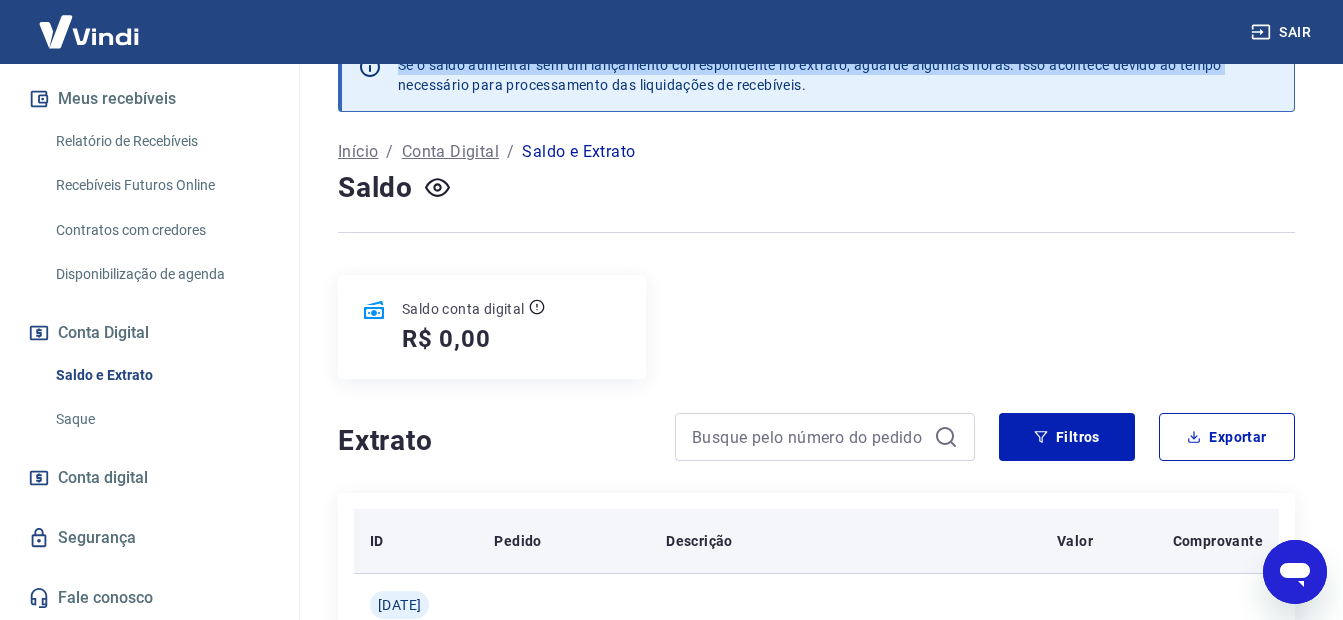 scroll, scrollTop: 0, scrollLeft: 0, axis: both 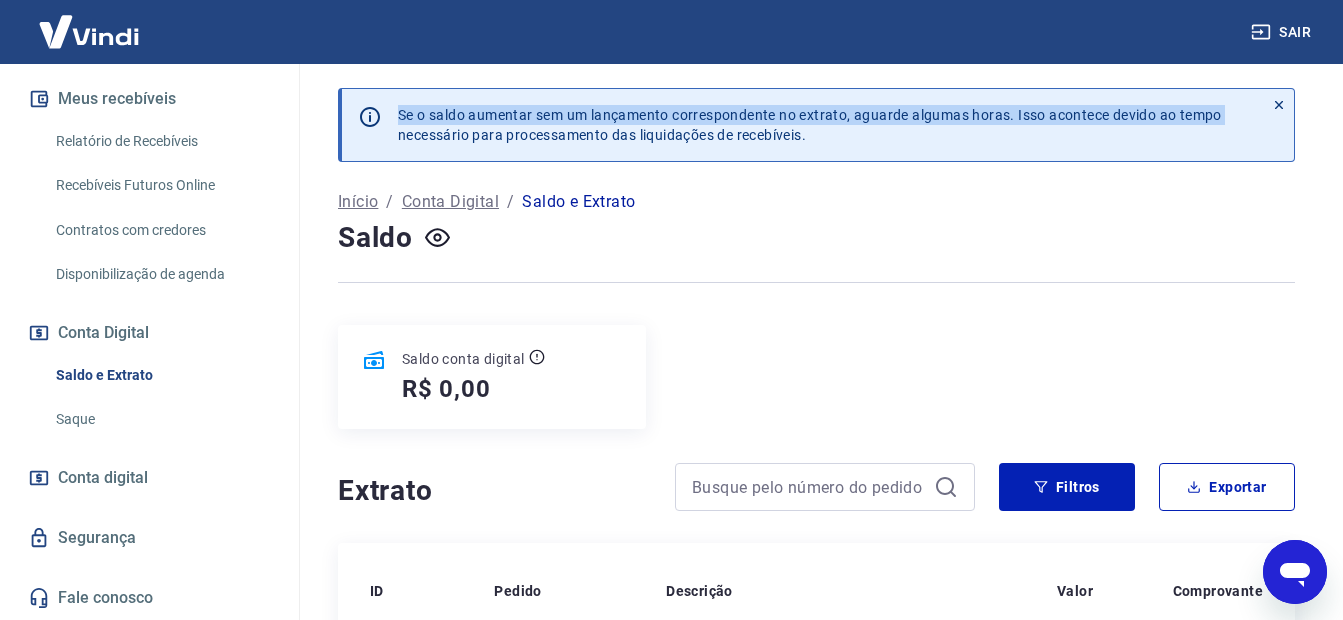 click on "Se o saldo aumentar sem um lançamento correspondente no extrato, aguarde algumas horas. Isso acontece devido ao tempo  necessário para processamento das liquidações de recebíveis." at bounding box center [810, 125] 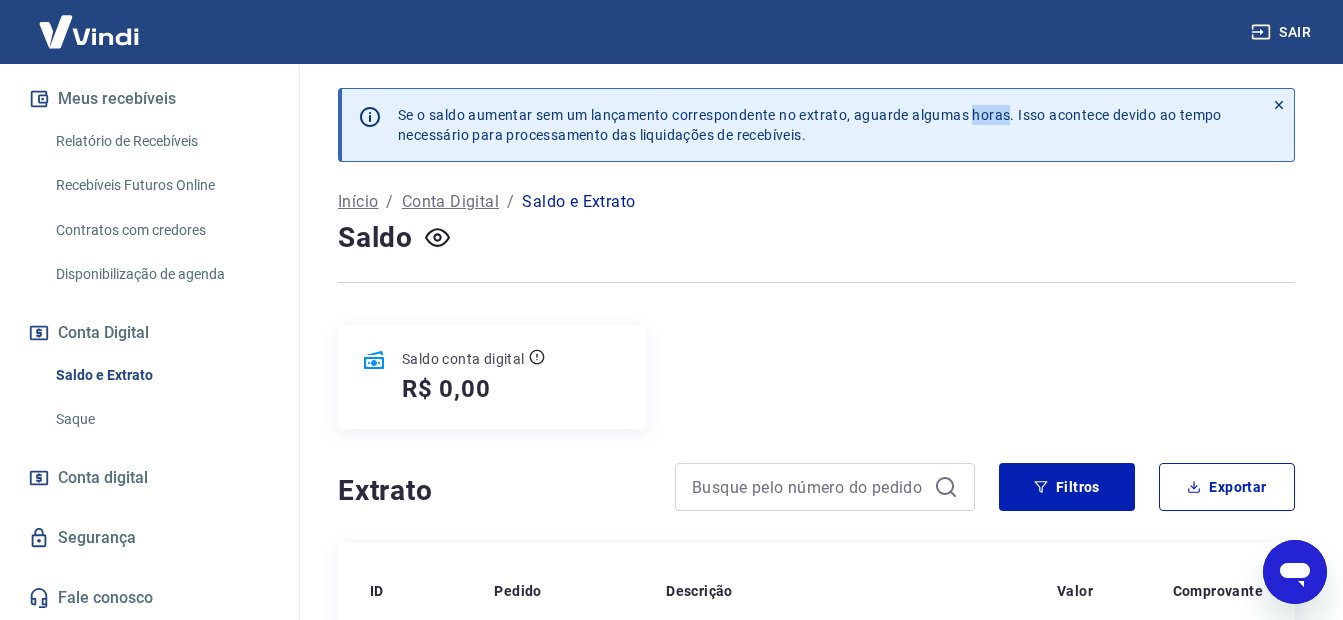 click on "Se o saldo aumentar sem um lançamento correspondente no extrato, aguarde algumas horas. Isso acontece devido ao tempo  necessário para processamento das liquidações de recebíveis." at bounding box center (810, 125) 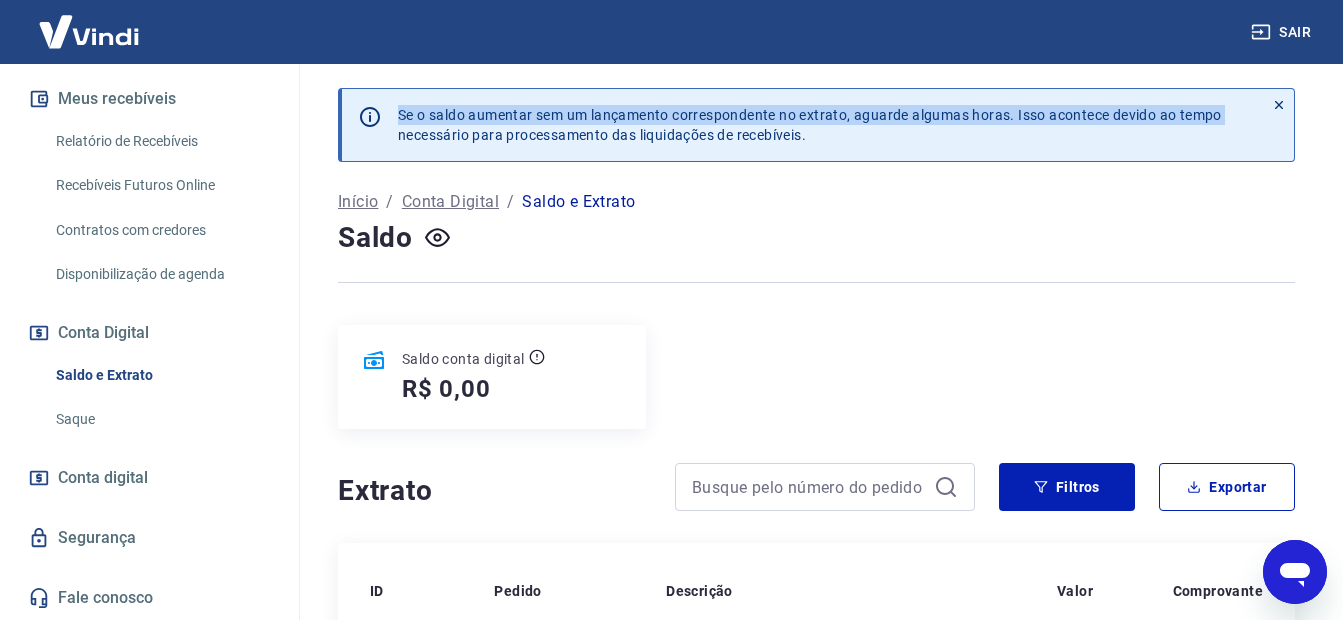 click on "Se o saldo aumentar sem um lançamento correspondente no extrato, aguarde algumas horas. Isso acontece devido ao tempo  necessário para processamento das liquidações de recebíveis." at bounding box center (810, 125) 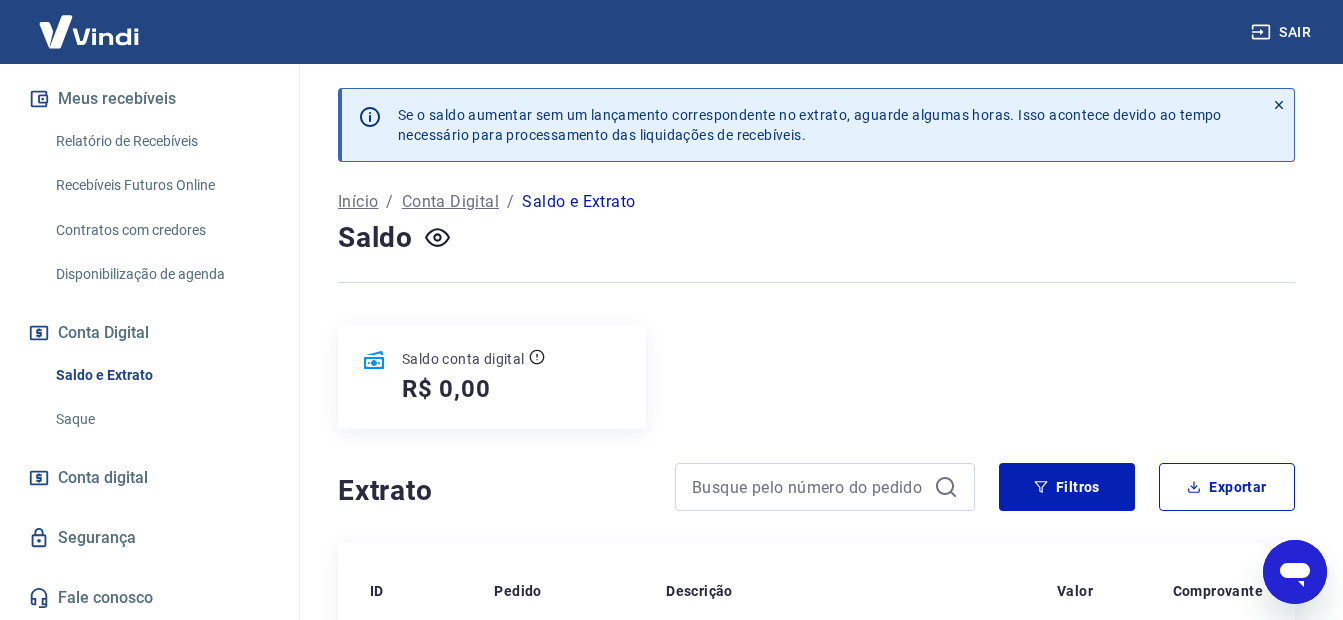 click on "Se o saldo aumentar sem um lançamento correspondente no extrato, aguarde algumas horas. Isso acontece devido ao tempo  necessário para processamento das liquidações de recebíveis." at bounding box center (810, 125) 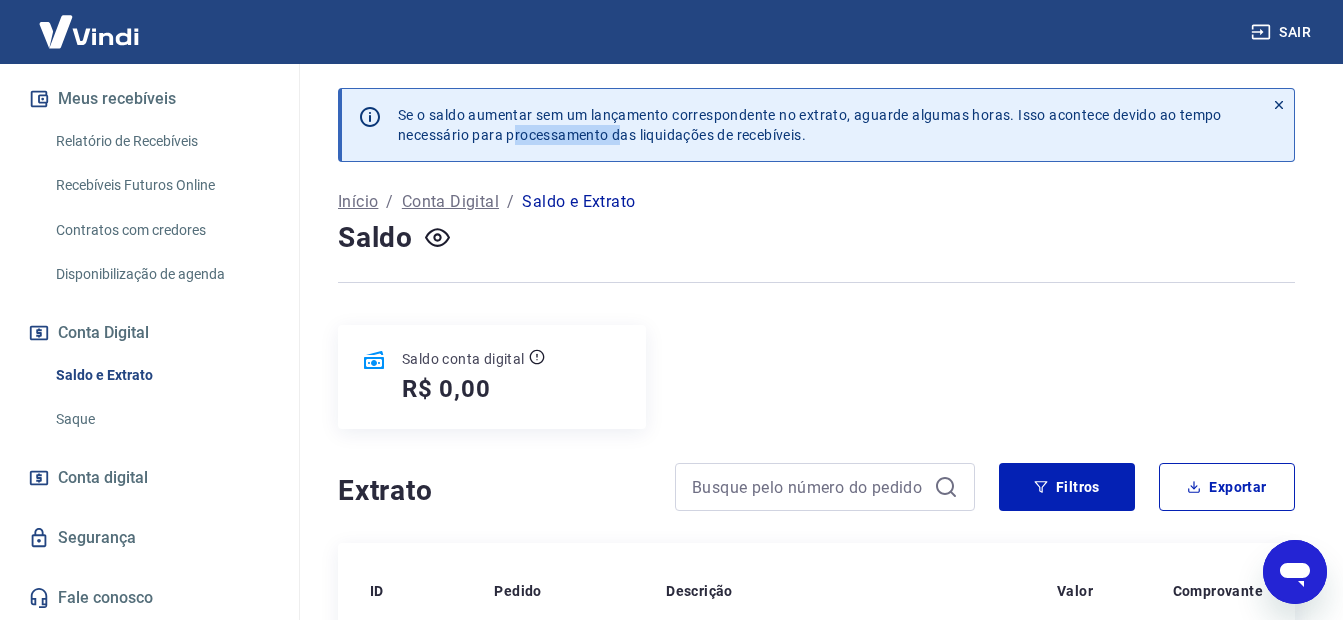 click on "Se o saldo aumentar sem um lançamento correspondente no extrato, aguarde algumas horas. Isso acontece devido ao tempo  necessário para processamento das liquidações de recebíveis." at bounding box center [810, 125] 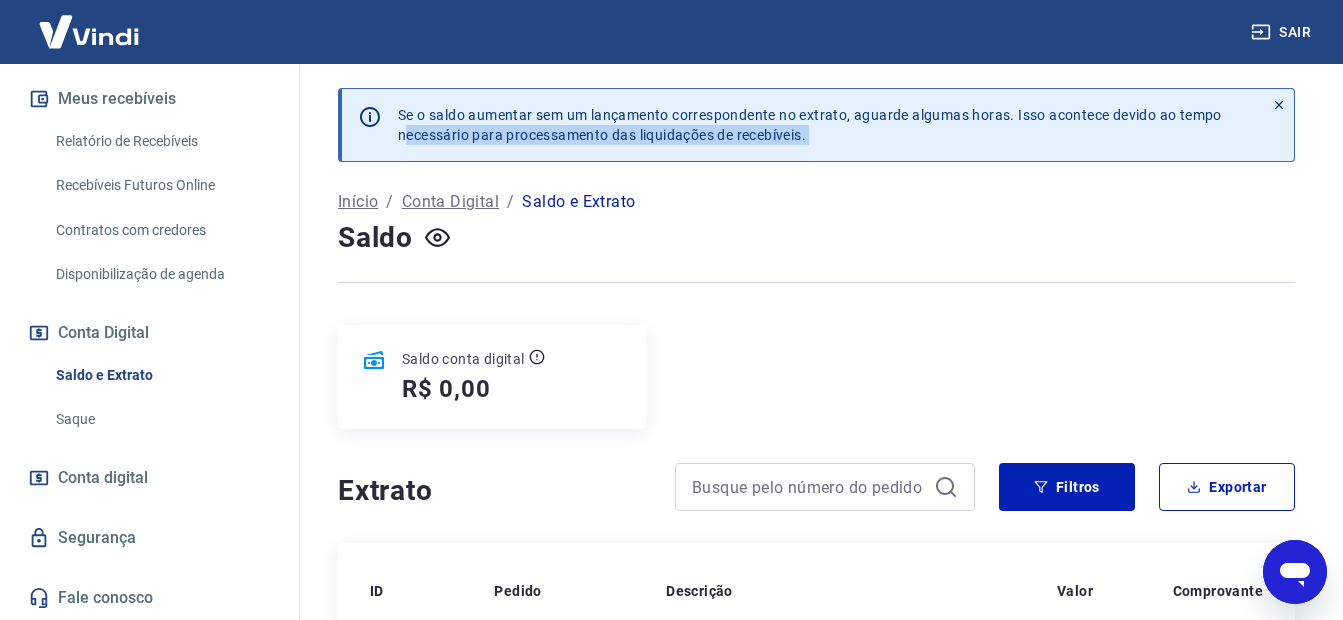 click on "Se o saldo aumentar sem um lançamento correspondente no extrato, aguarde algumas horas. Isso acontece devido ao tempo  necessário para processamento das liquidações de recebíveis." at bounding box center (810, 125) 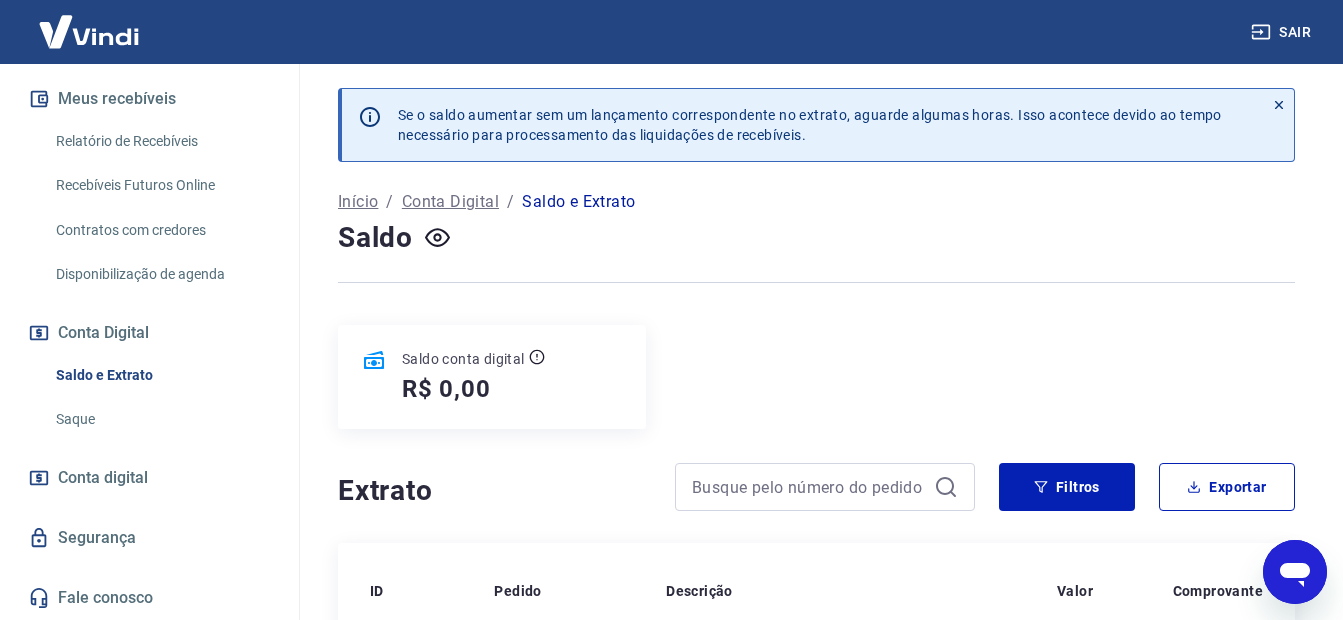 click on "Saldo" at bounding box center (816, 238) 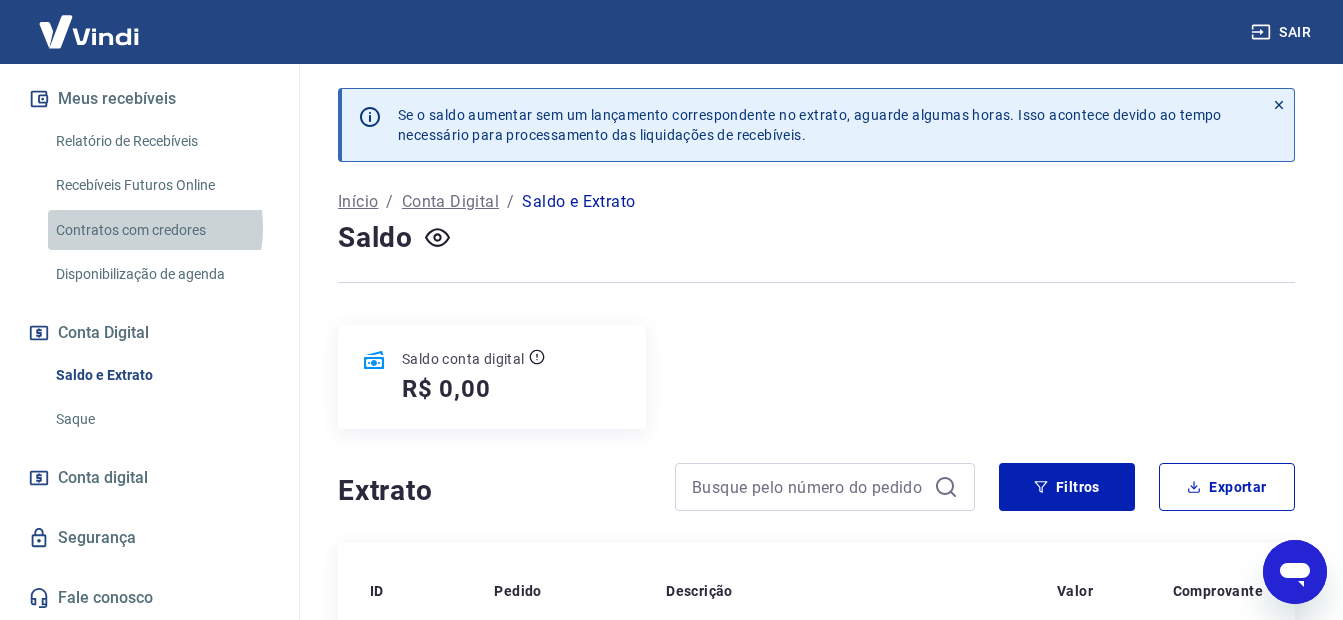 click on "Contratos com credores" at bounding box center [161, 230] 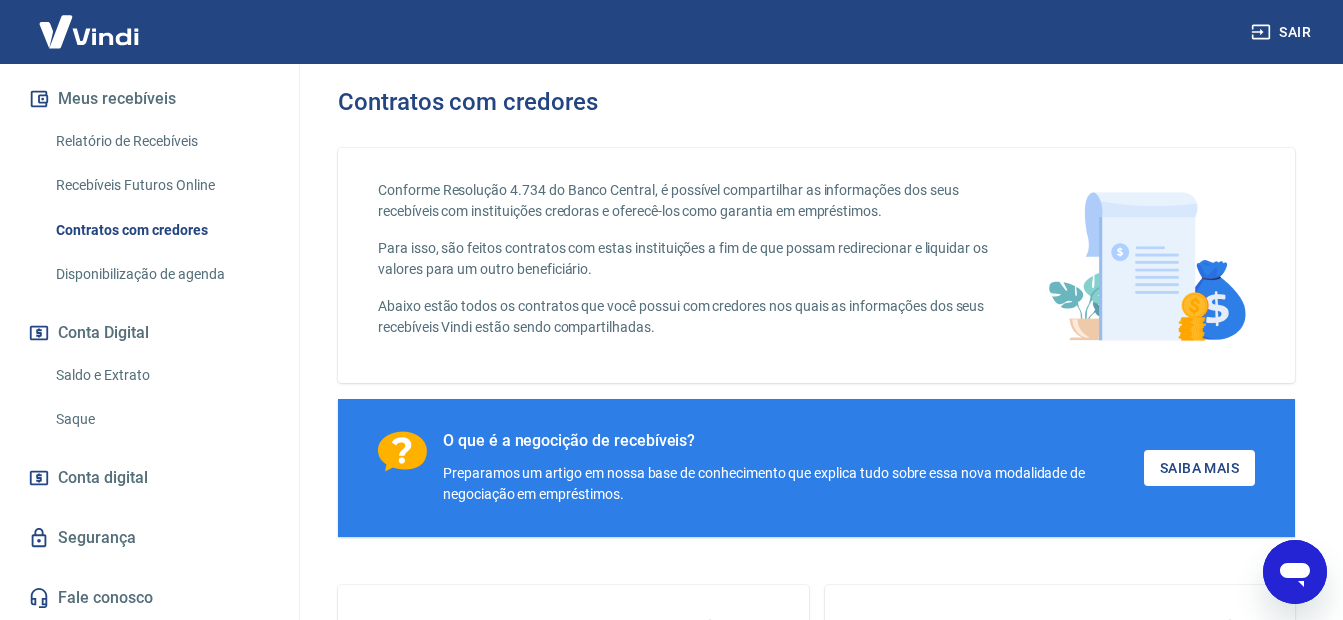 click on "Disponibilização de agenda" at bounding box center [161, 274] 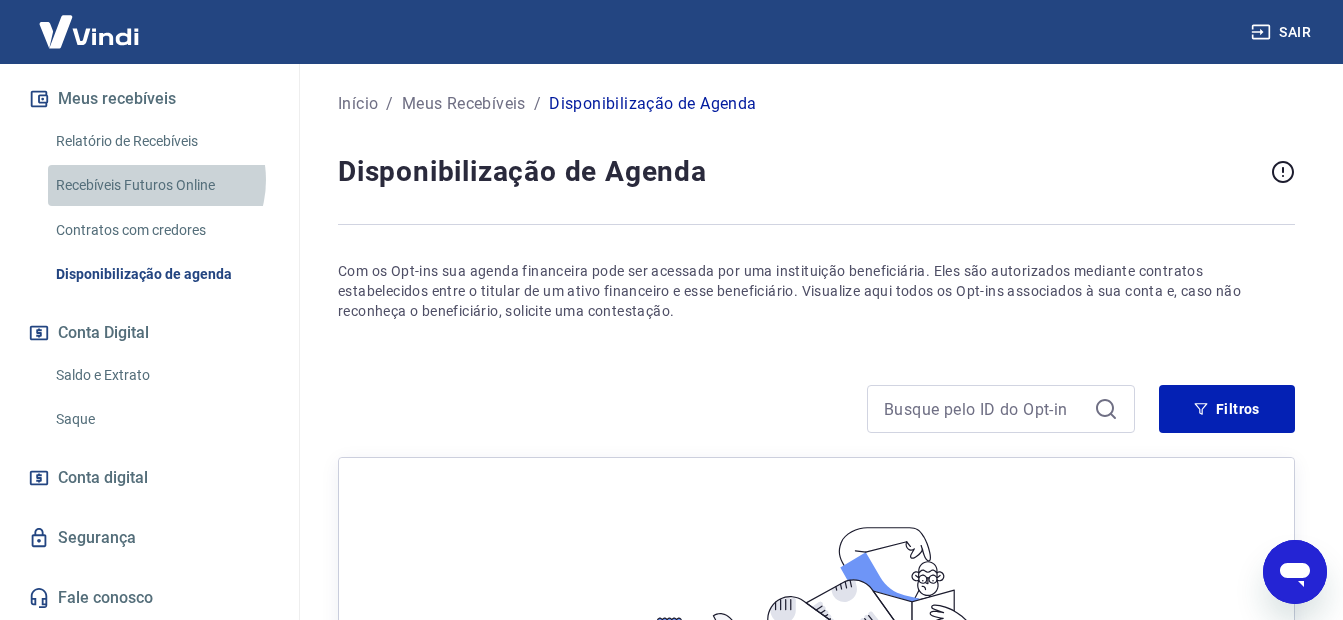 click on "Recebíveis Futuros Online" at bounding box center (161, 185) 